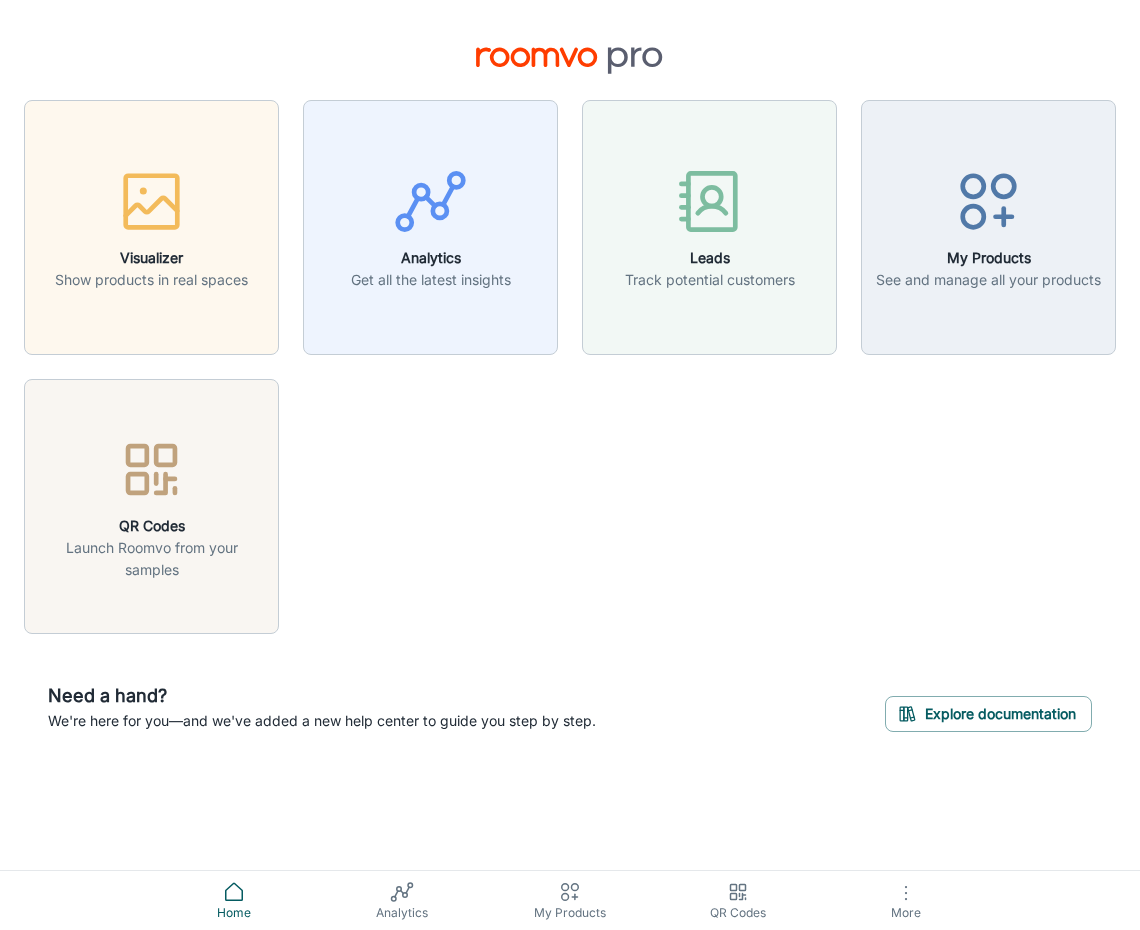 scroll, scrollTop: 0, scrollLeft: 0, axis: both 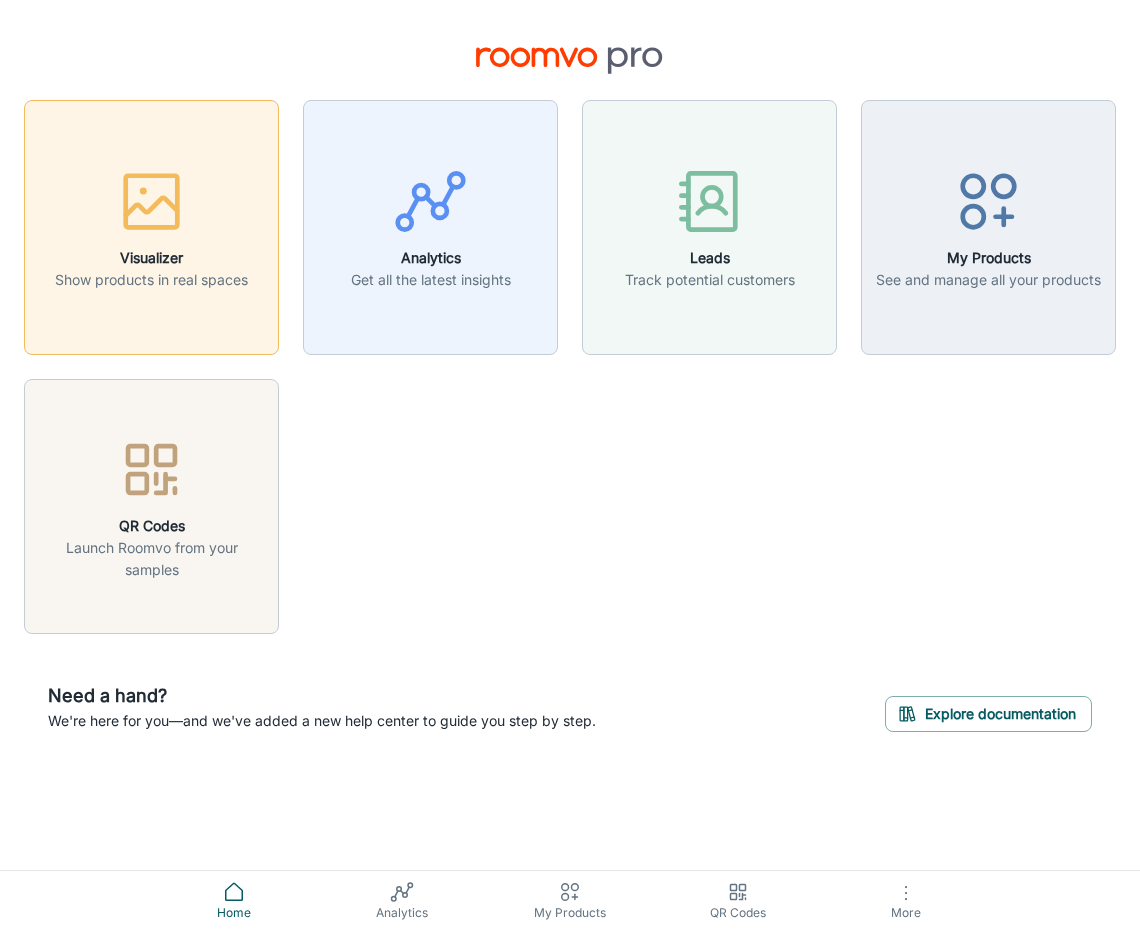 click on "Visualizer Show products in real spaces" at bounding box center (151, 227) 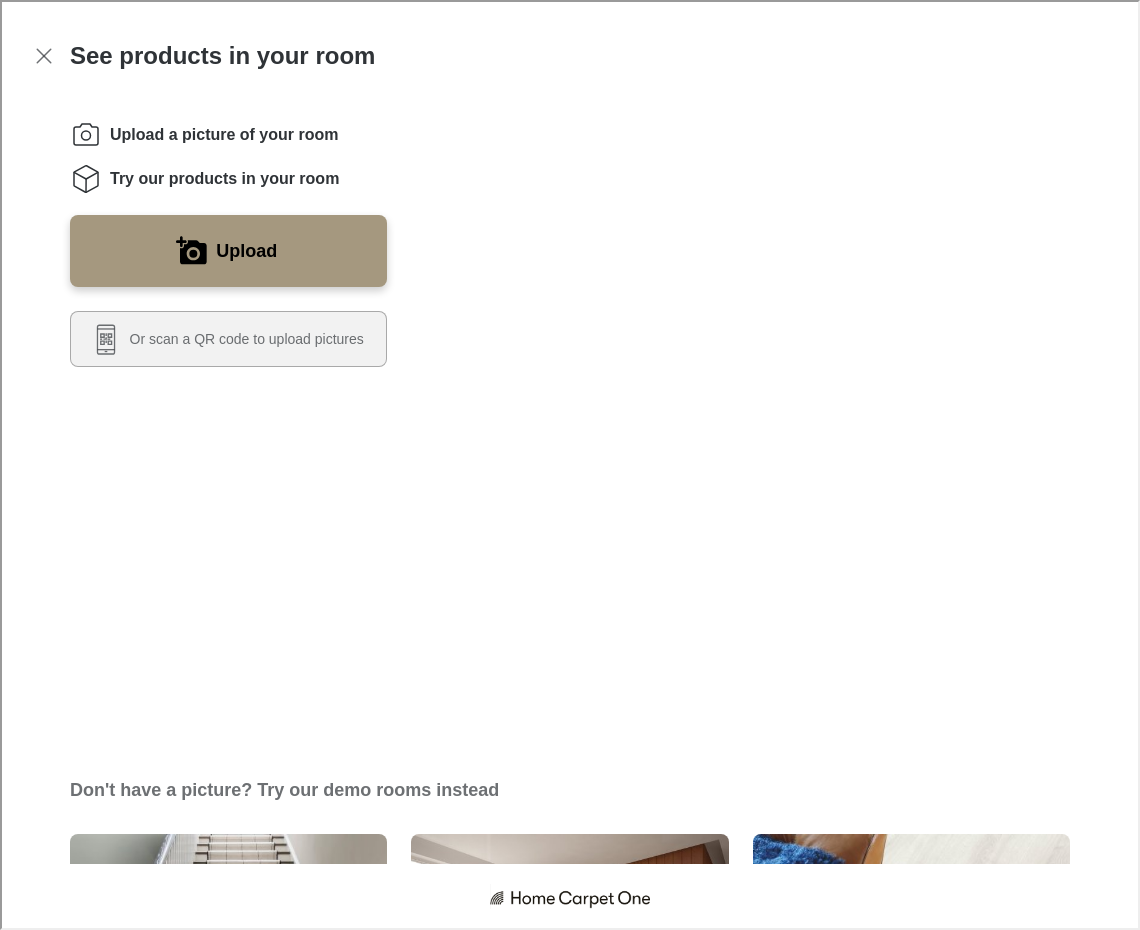 scroll, scrollTop: 476, scrollLeft: 0, axis: vertical 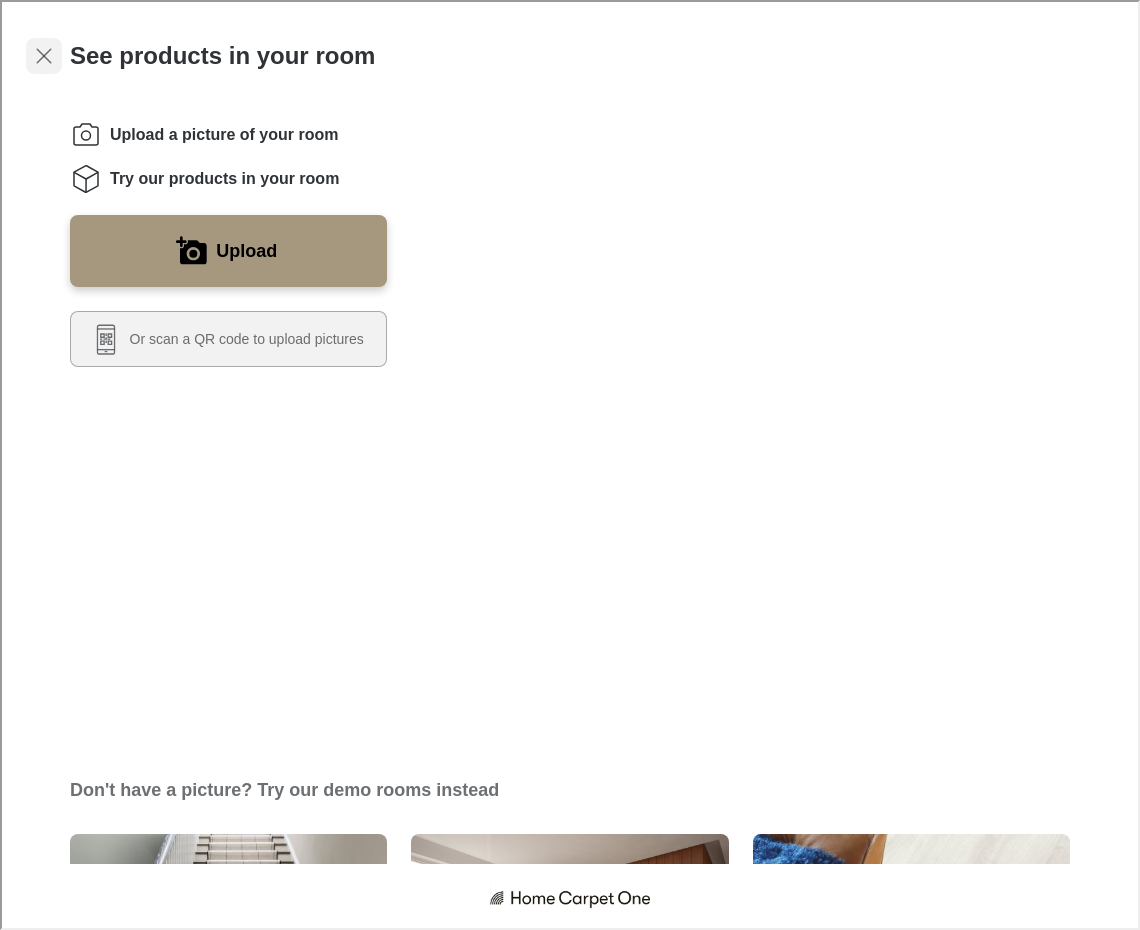 click 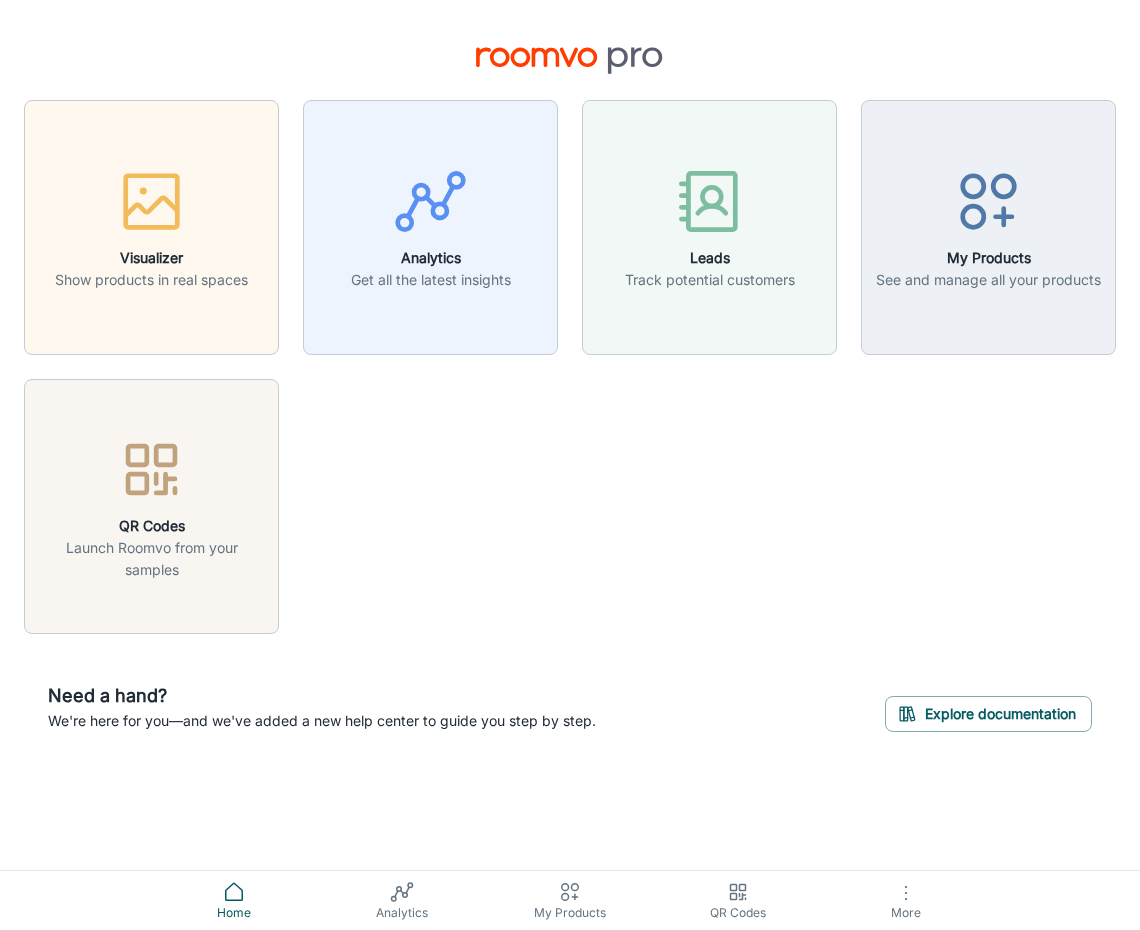 click on "My Products" at bounding box center (570, 913) 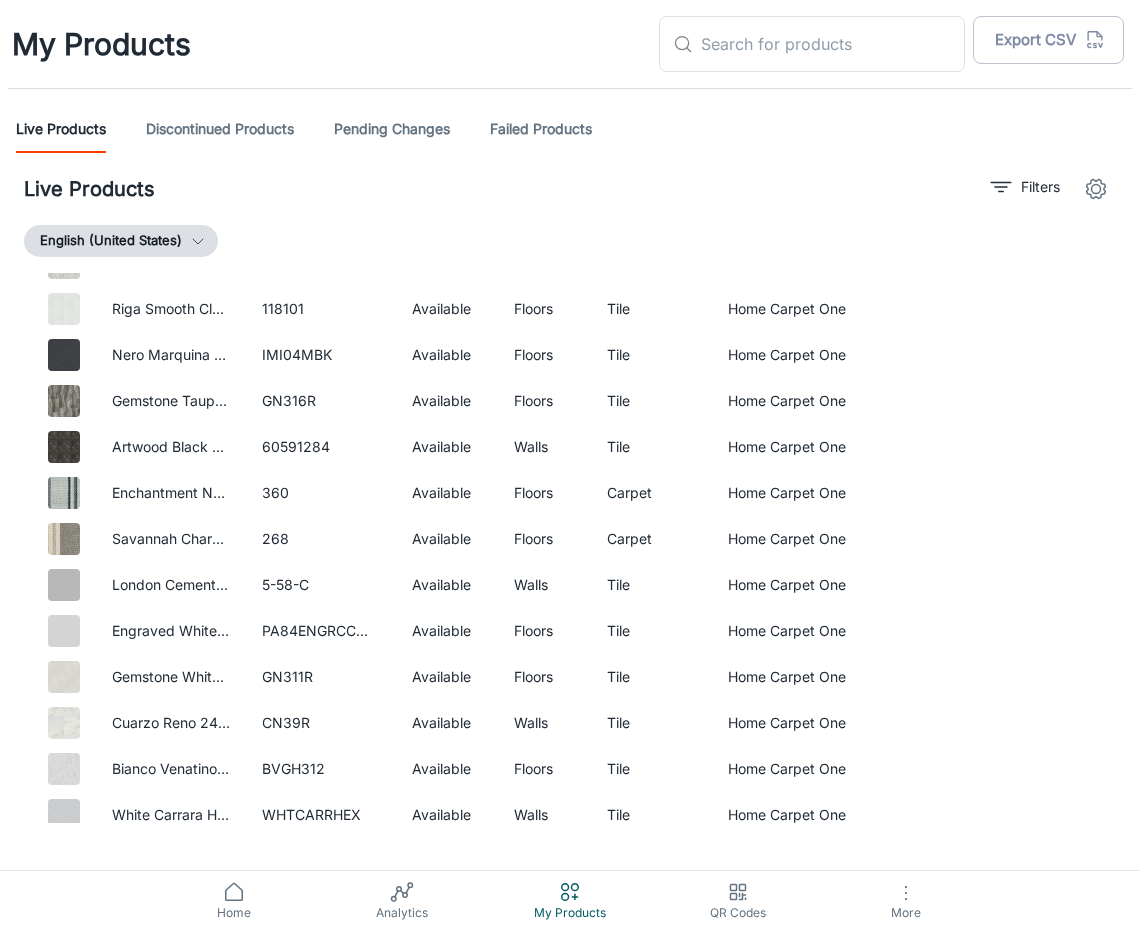 scroll, scrollTop: 1325, scrollLeft: 0, axis: vertical 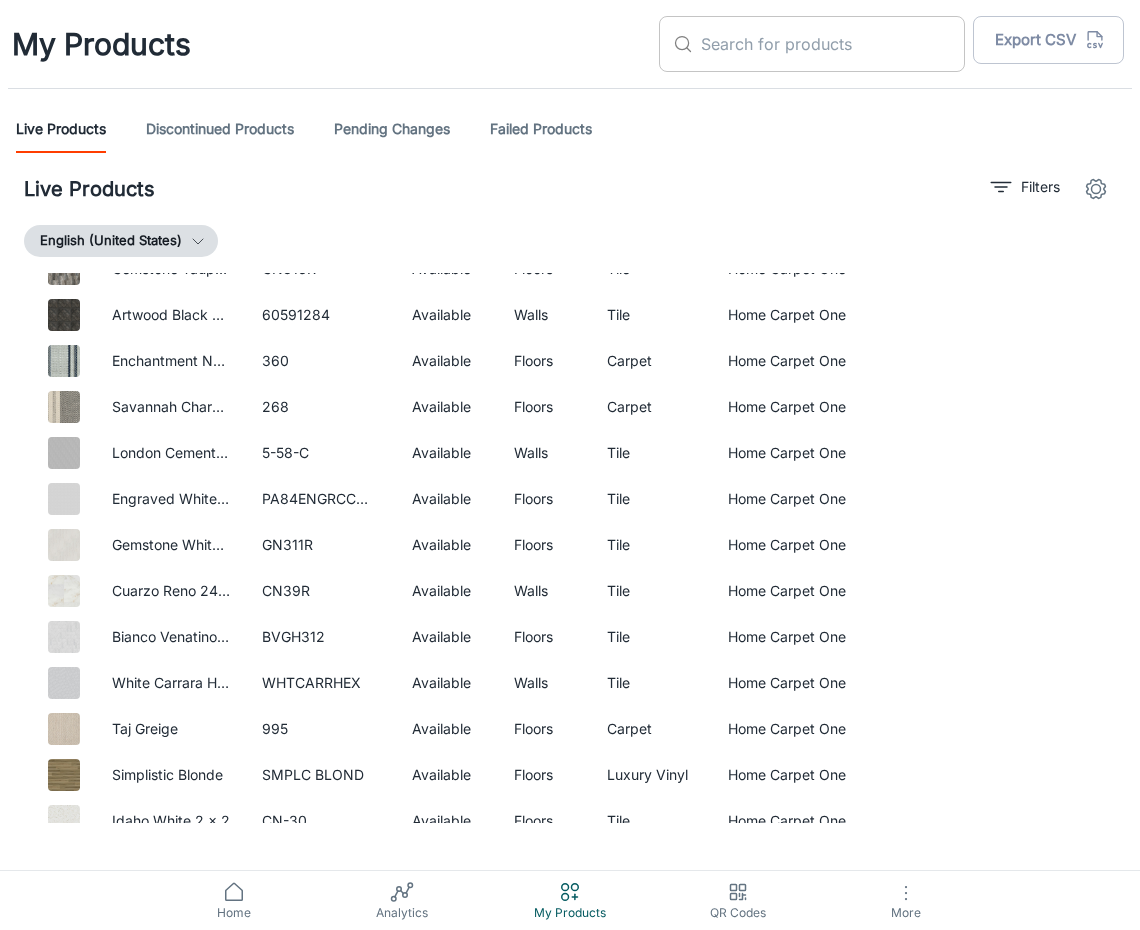 click at bounding box center [833, 44] 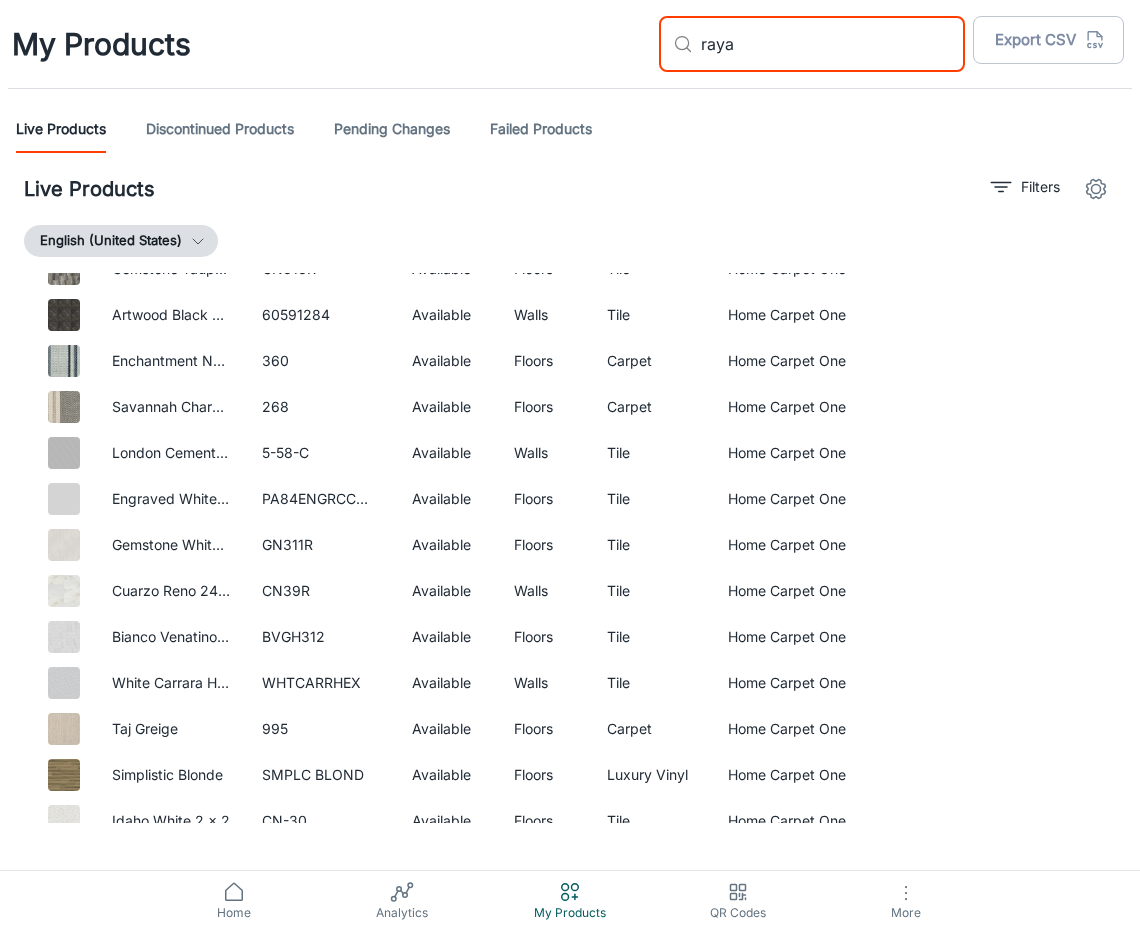 scroll, scrollTop: 0, scrollLeft: 0, axis: both 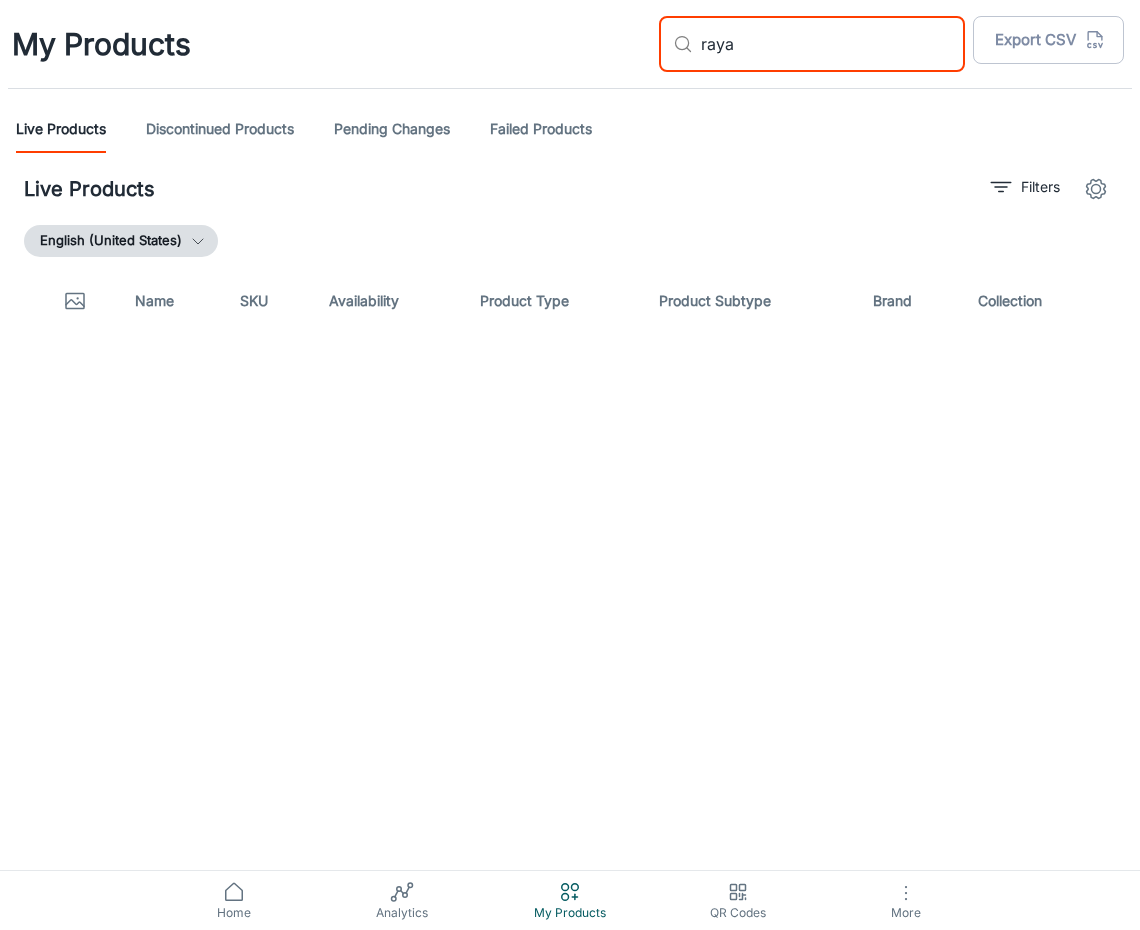 type on "raya" 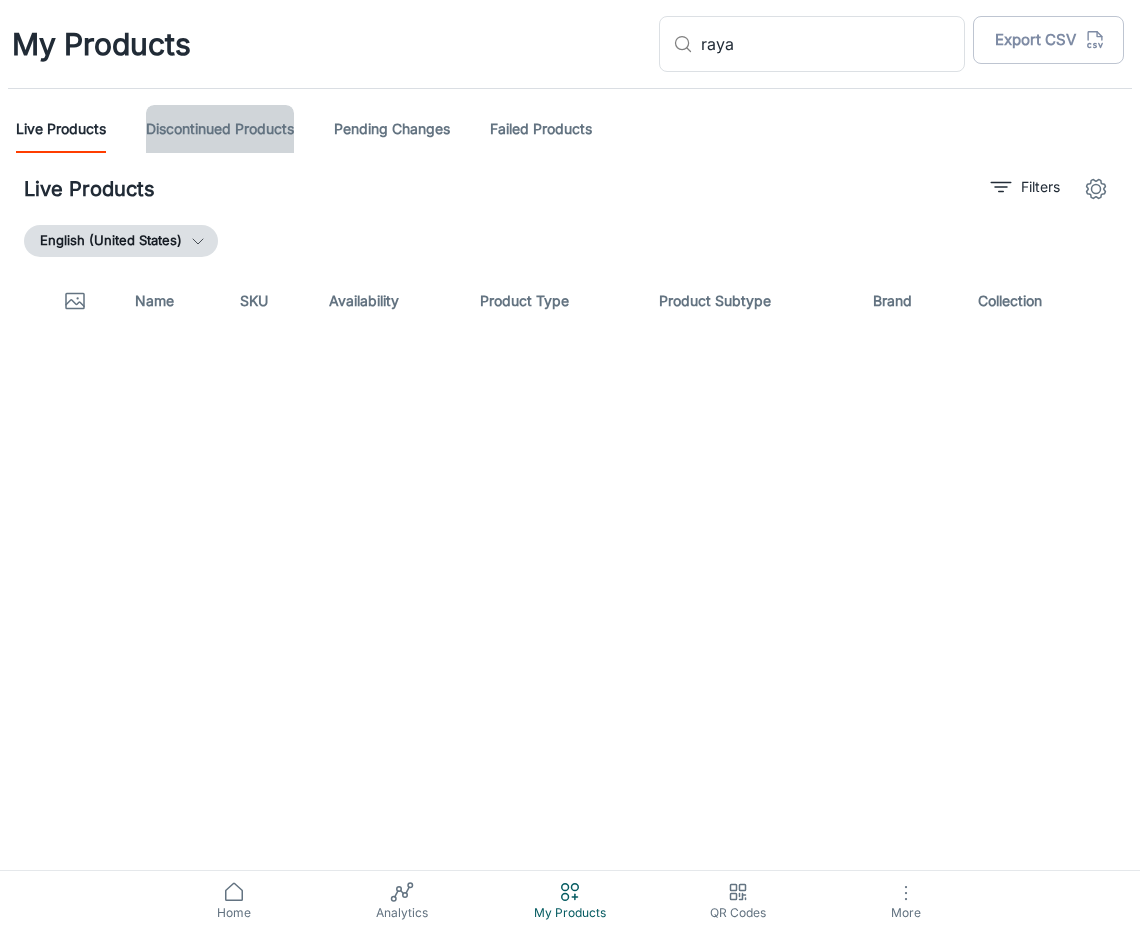 click on "Discontinued Products" at bounding box center [220, 129] 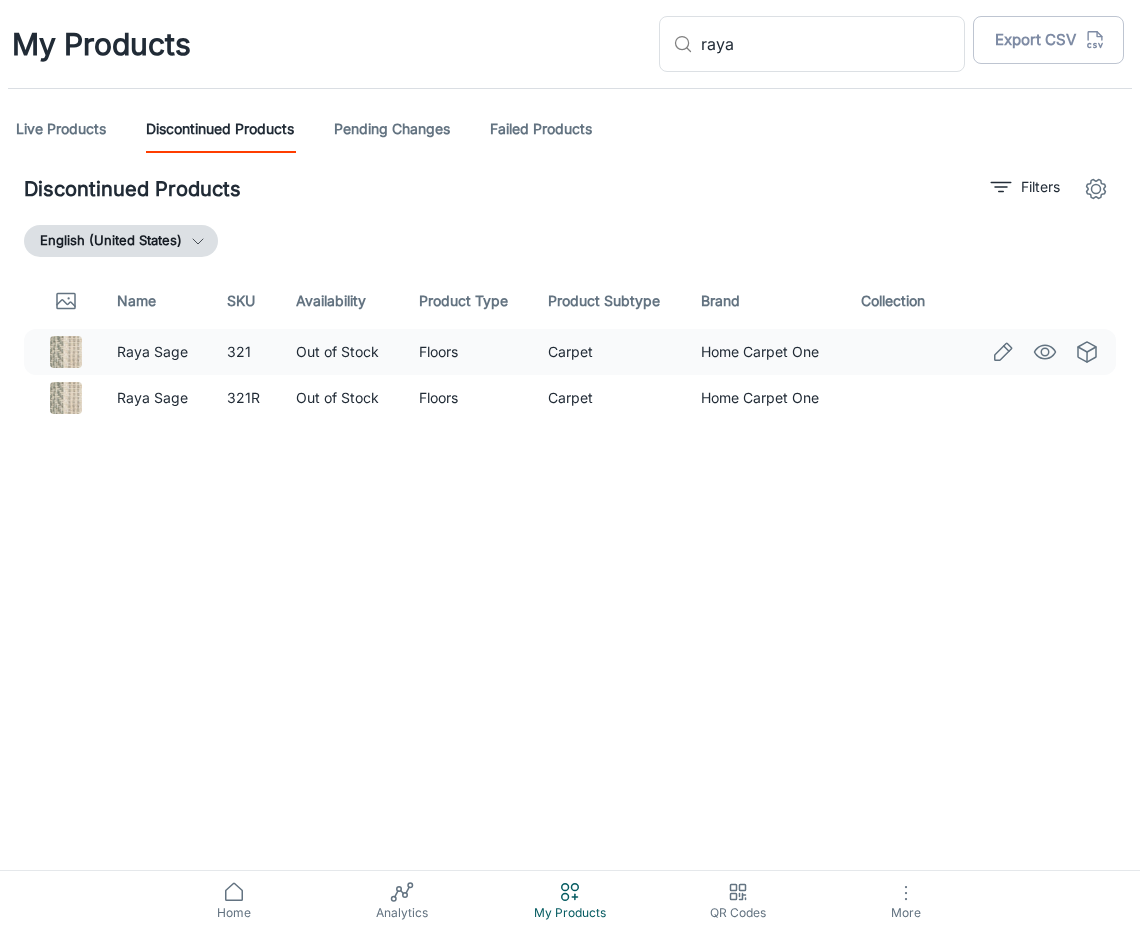 click at bounding box center [66, 352] 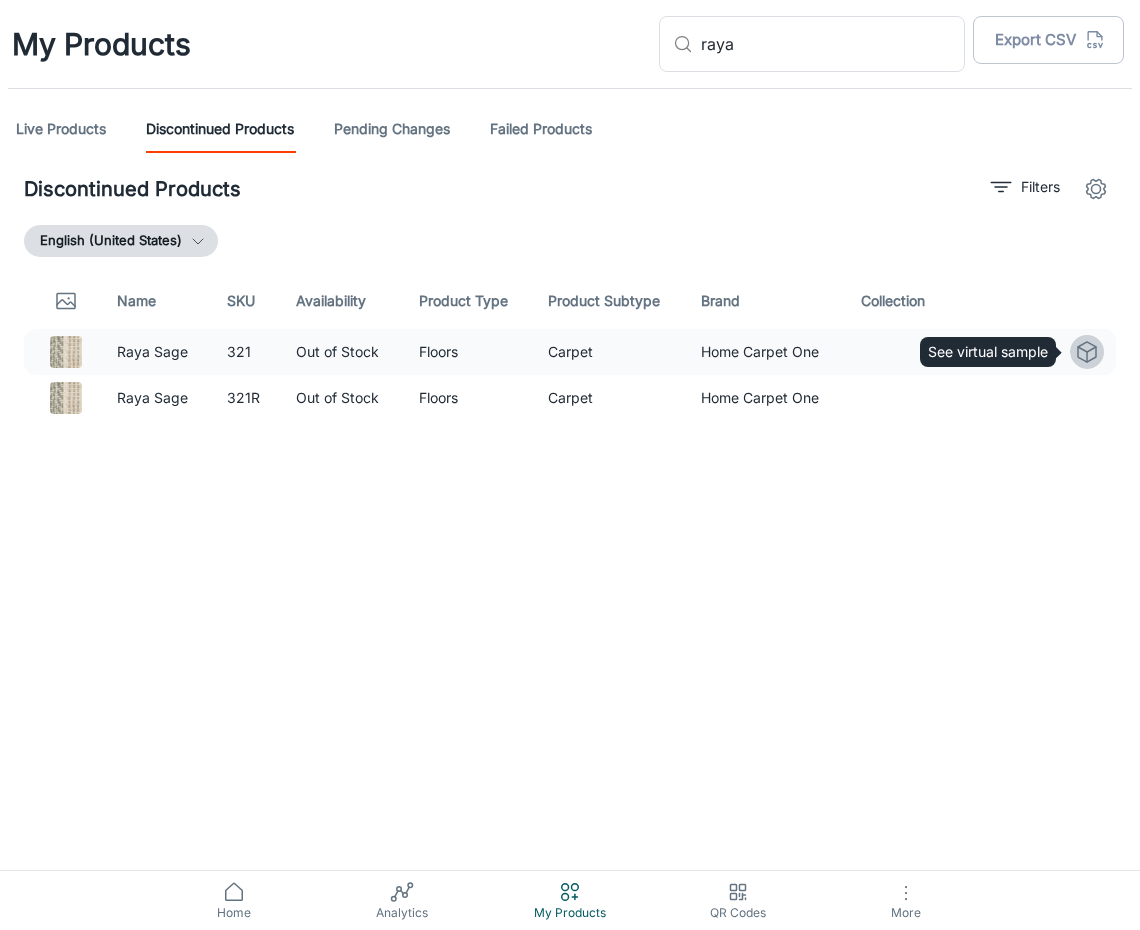 click 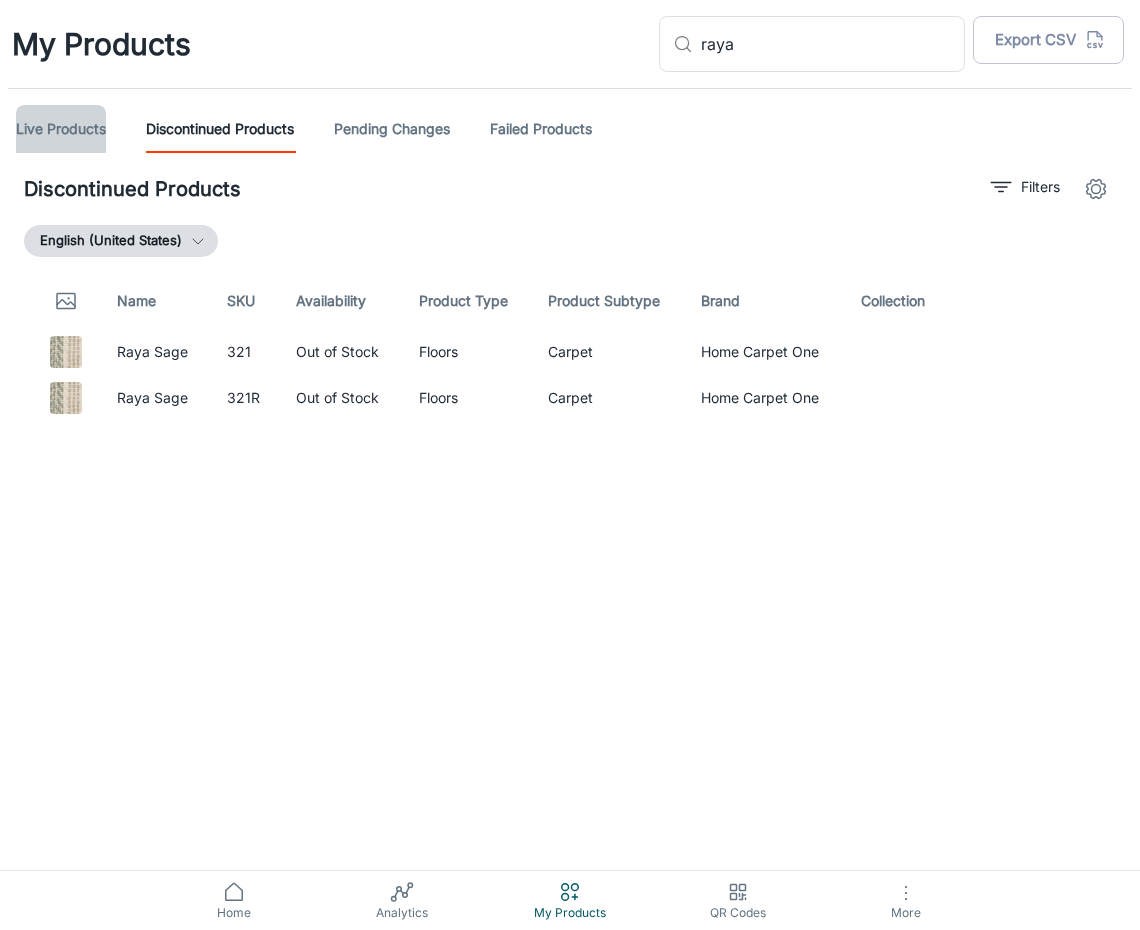 click on "Live Products" at bounding box center [61, 129] 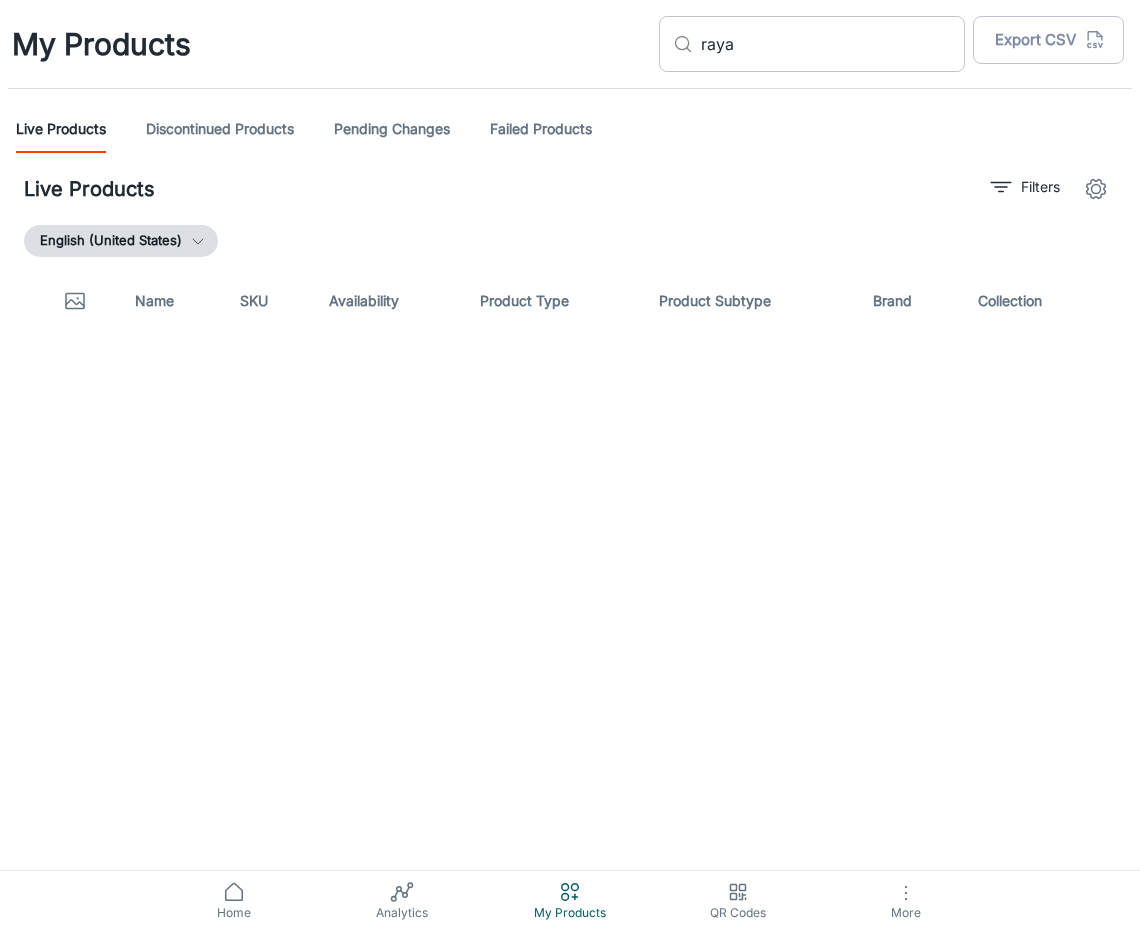 click on "raya" at bounding box center (833, 44) 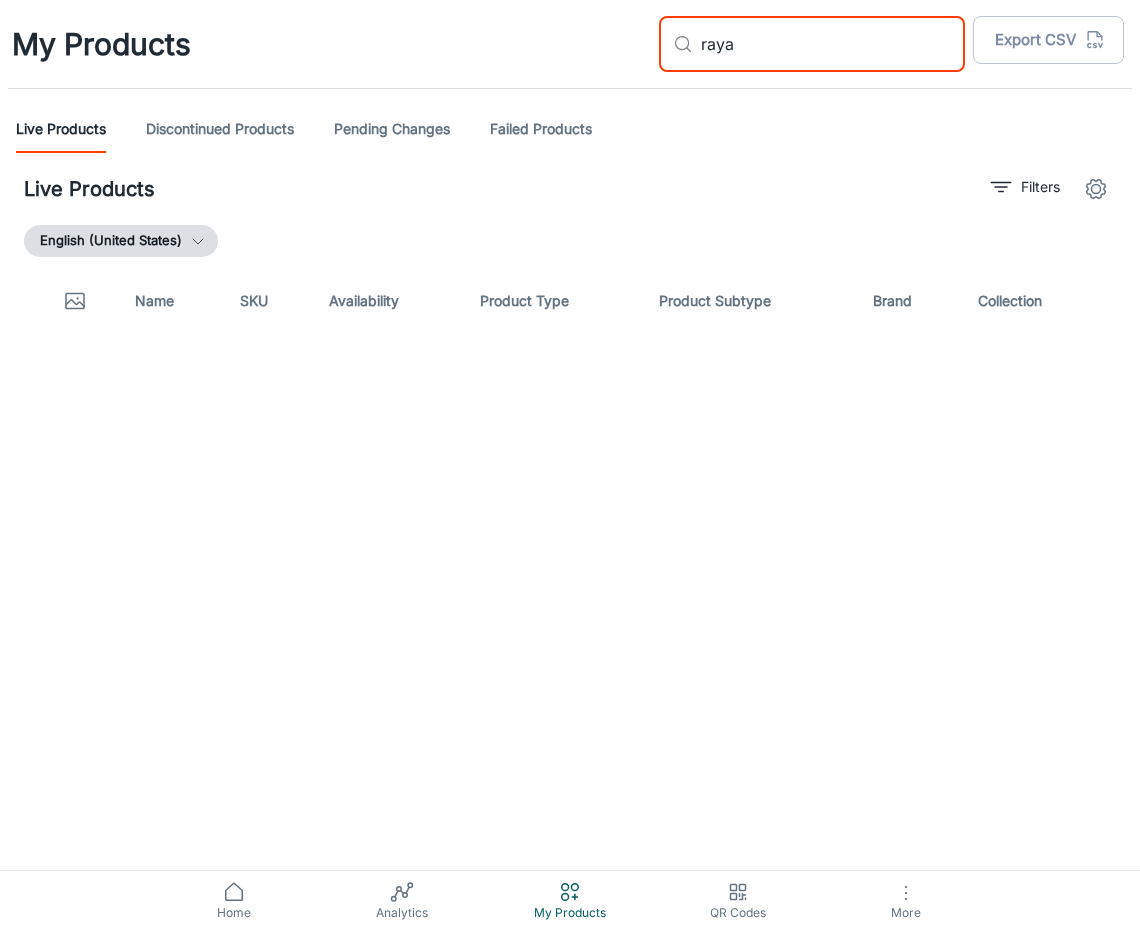 click on "raya" at bounding box center (833, 44) 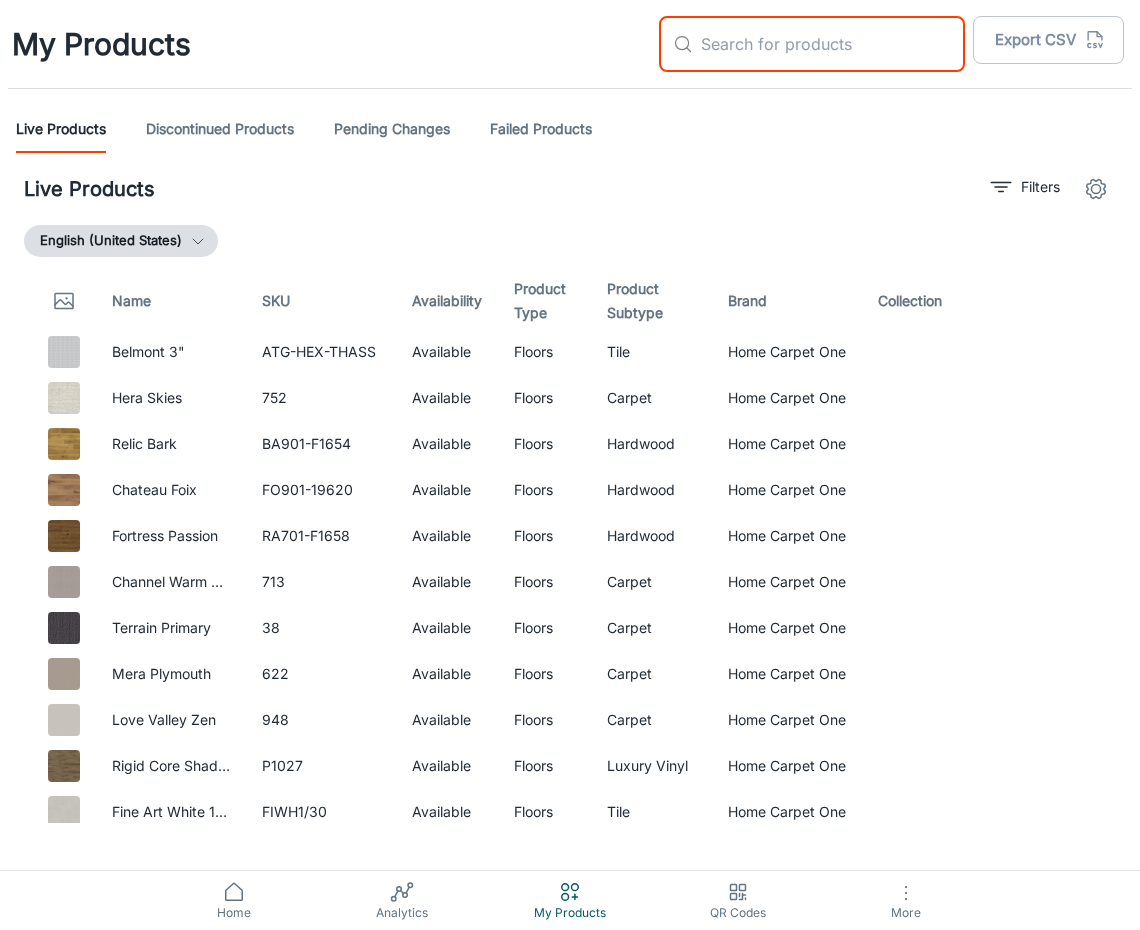 type 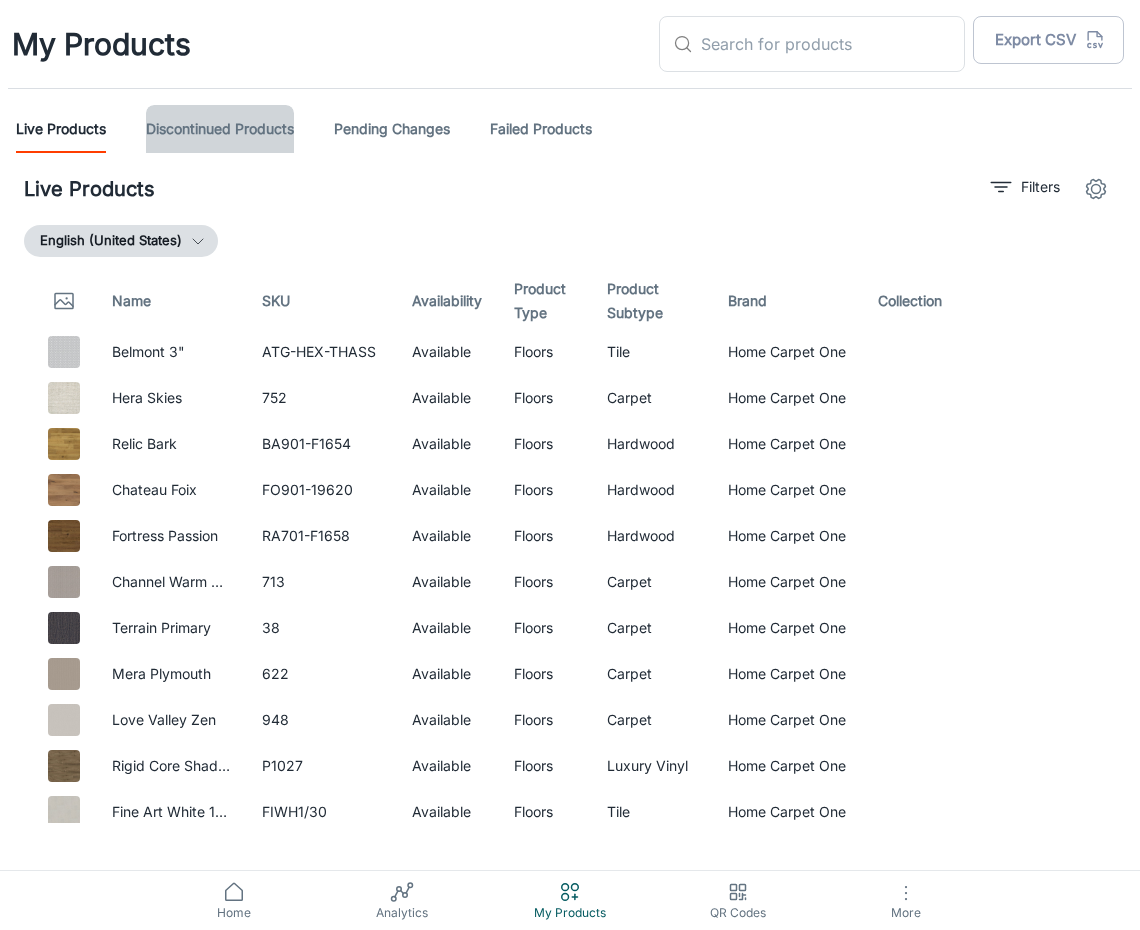 click on "Discontinued Products" at bounding box center [220, 129] 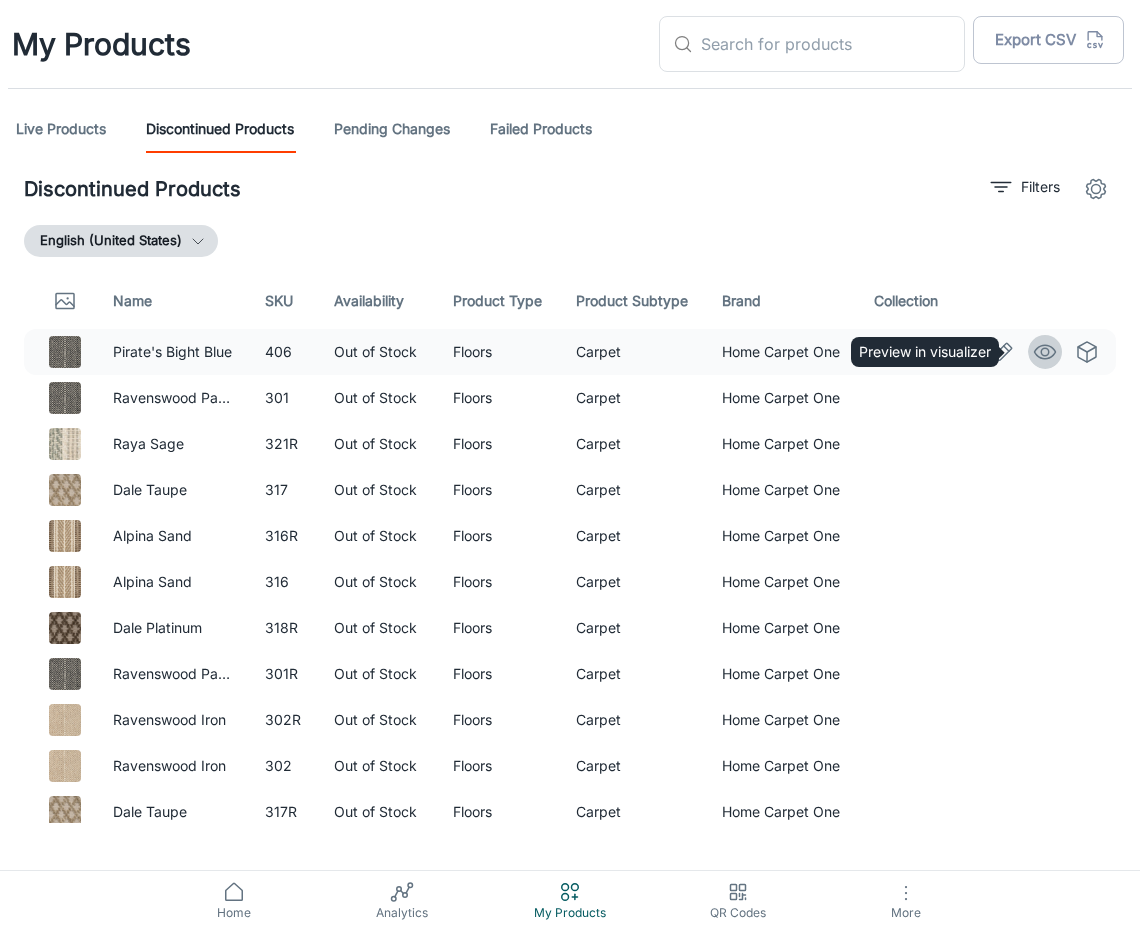 click 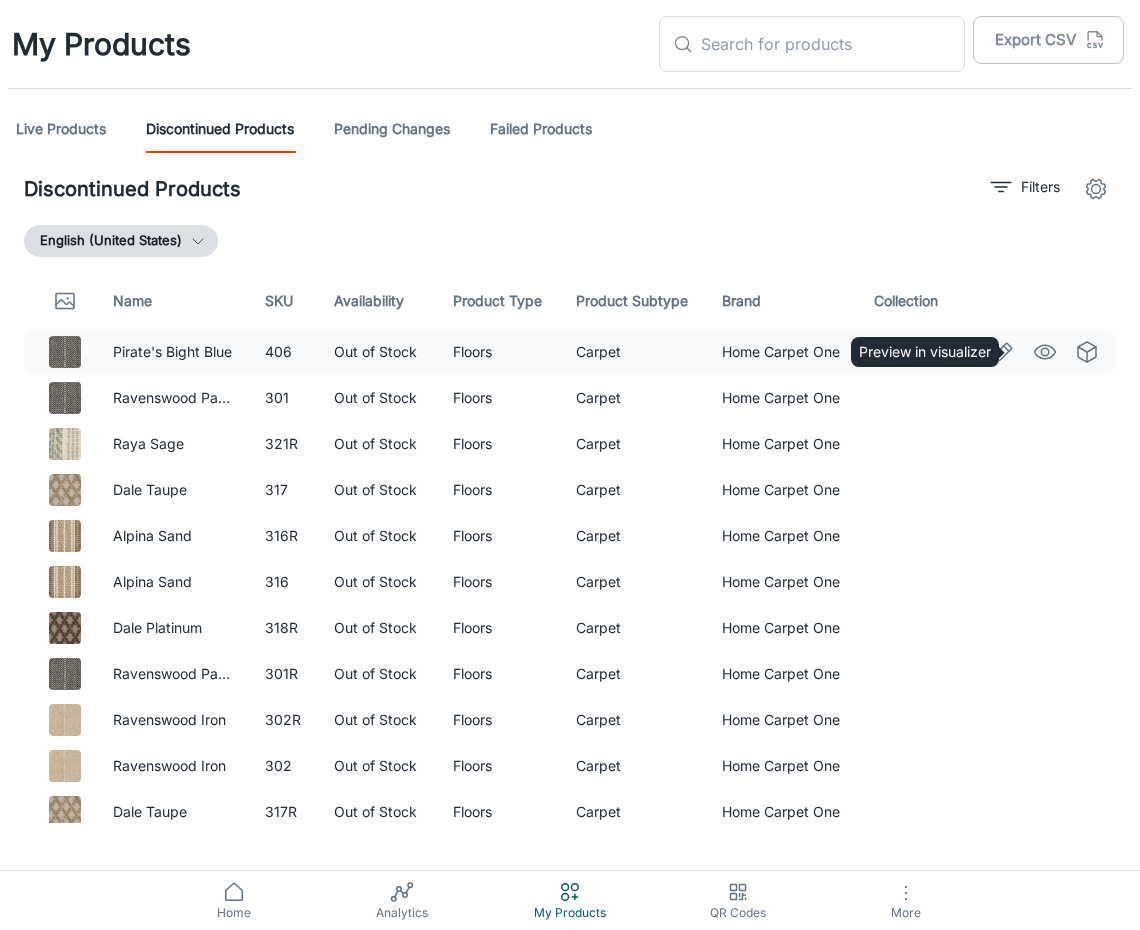 click 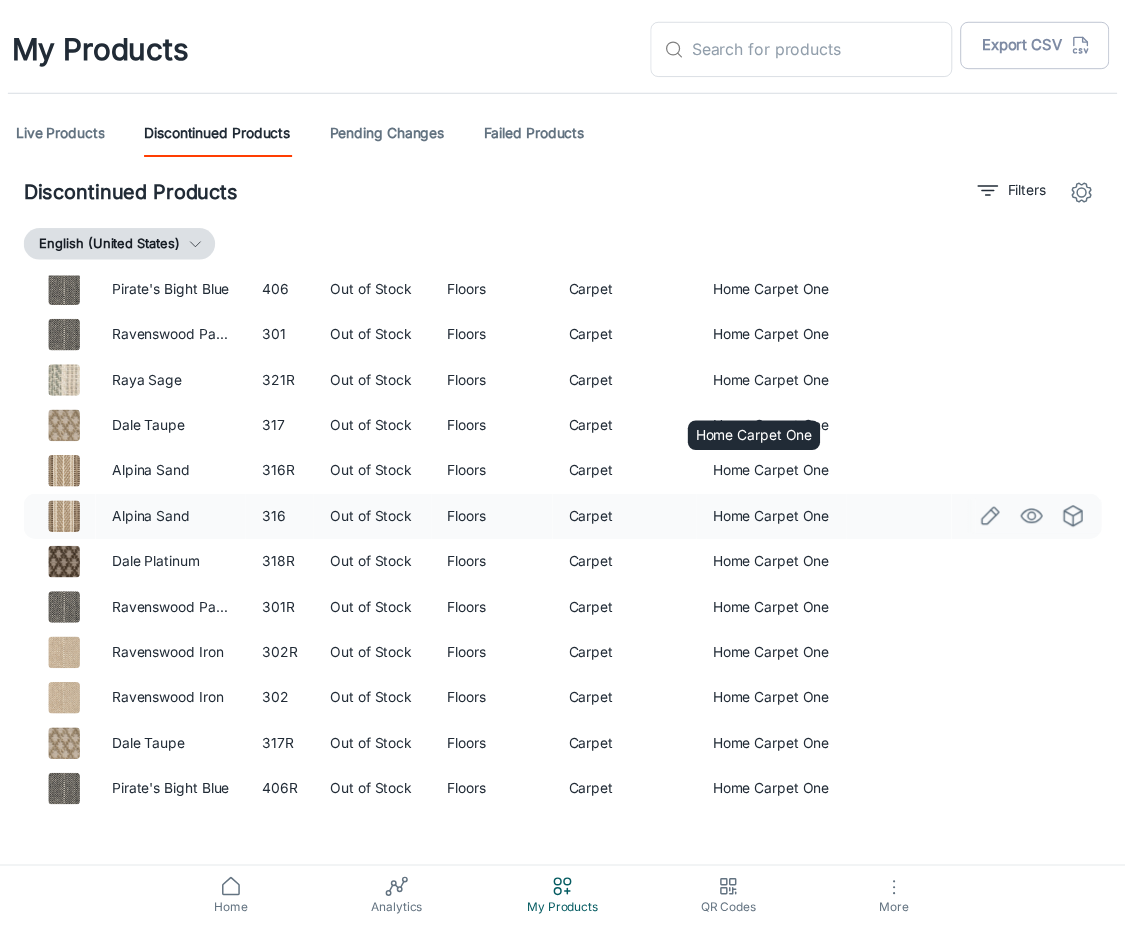 scroll, scrollTop: 100, scrollLeft: 0, axis: vertical 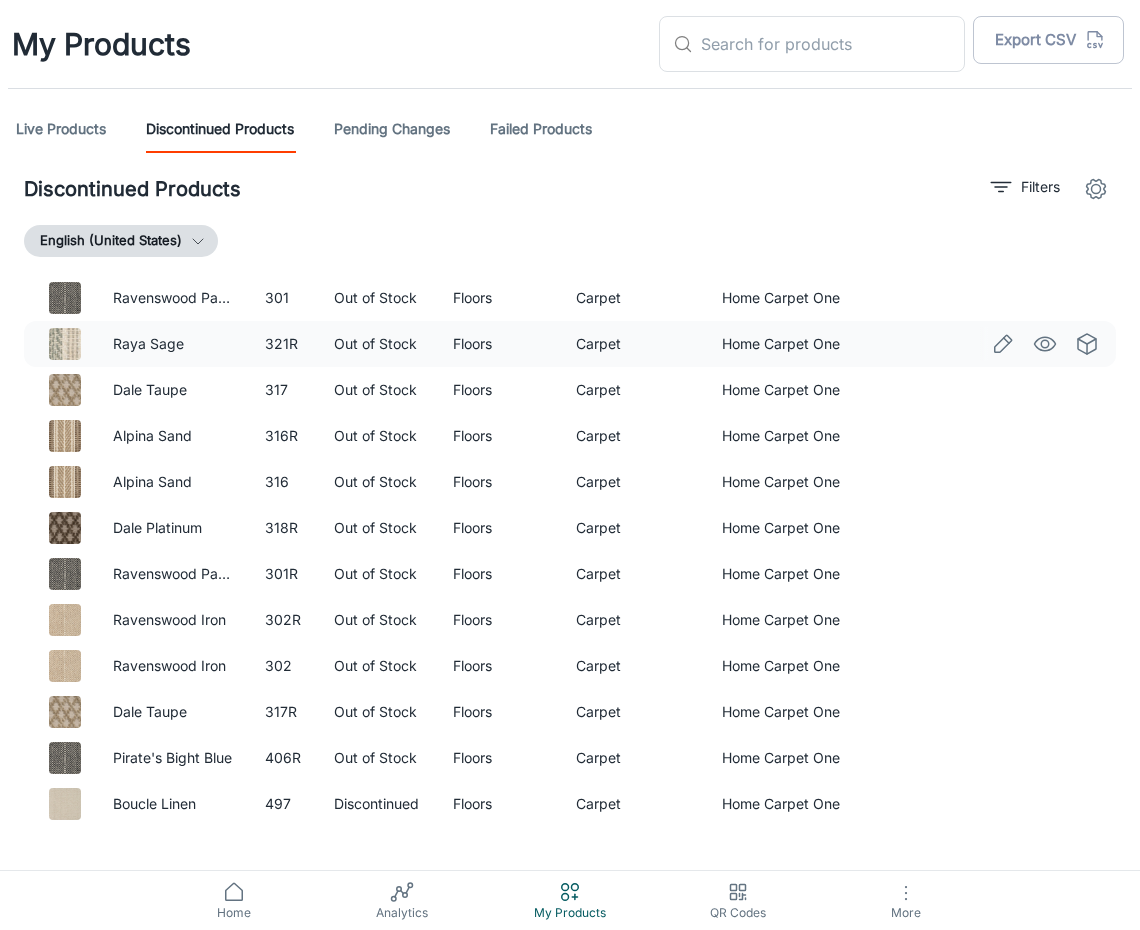 click 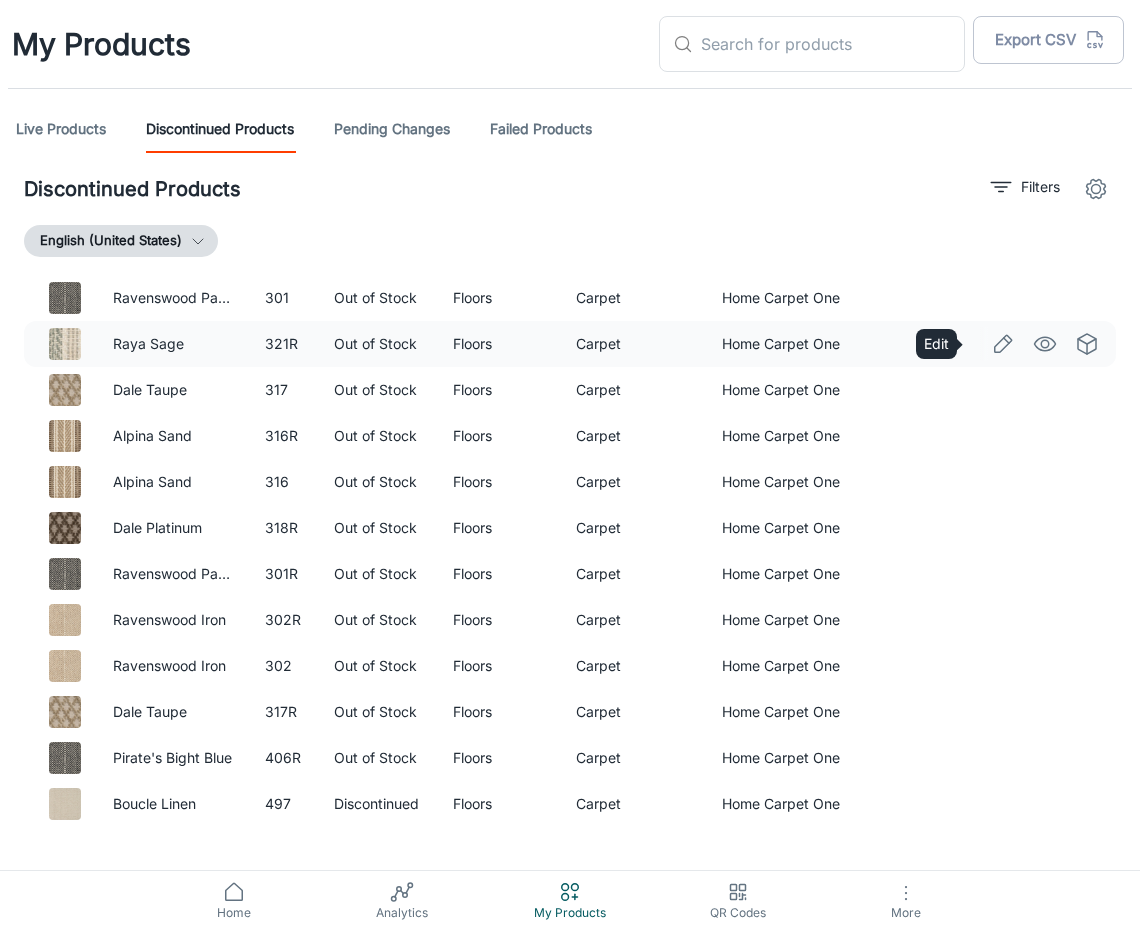 click 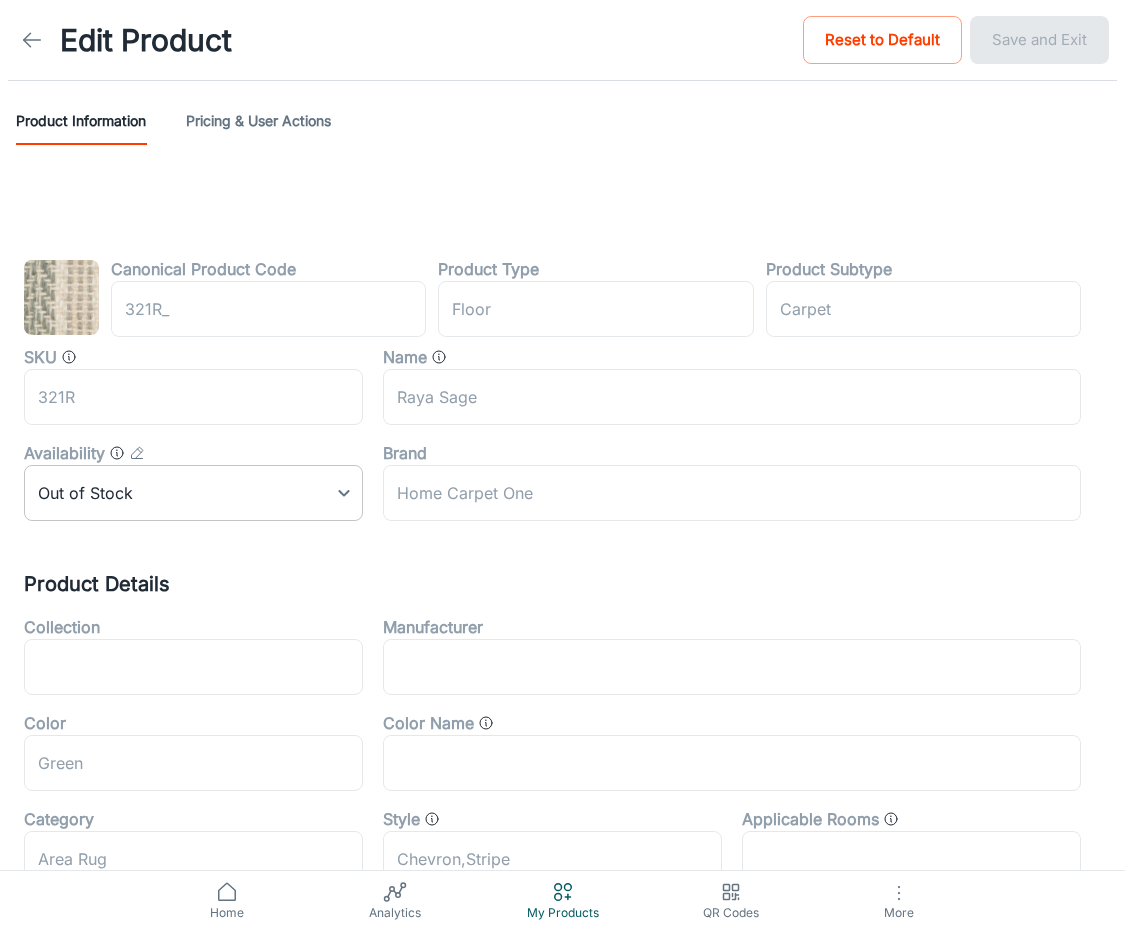 click on "Edit Product Reset to Default Save and Exit Product Information Pricing & User Actions Canonical Product Code 321R_ ​ Product Type floor ​ Product Subtype Carpet ​ SKU 321R ​ Name Raya Sage ​ Availability Out of Stock 2 ​ Brand Home Carpet One ​ Product Details Collection ​ Manufacturer ​ Color Green ​ Color Name ​ Category Area Rug ​ Style Chevron,Stripe ​ Applicable Rooms ​ Installation Method ​ Feature ​ Pattern ​ Species ​ Material Wool/Polysilk Blend ​ Shape ​ Tag ​ ​ Product Look ​ Product Dimensions Size Range 3" x 14" ​ Width Range ​ Depth Range ​ Home Analytics My Products QR Codes More Roomvo PRO" at bounding box center [562, 465] 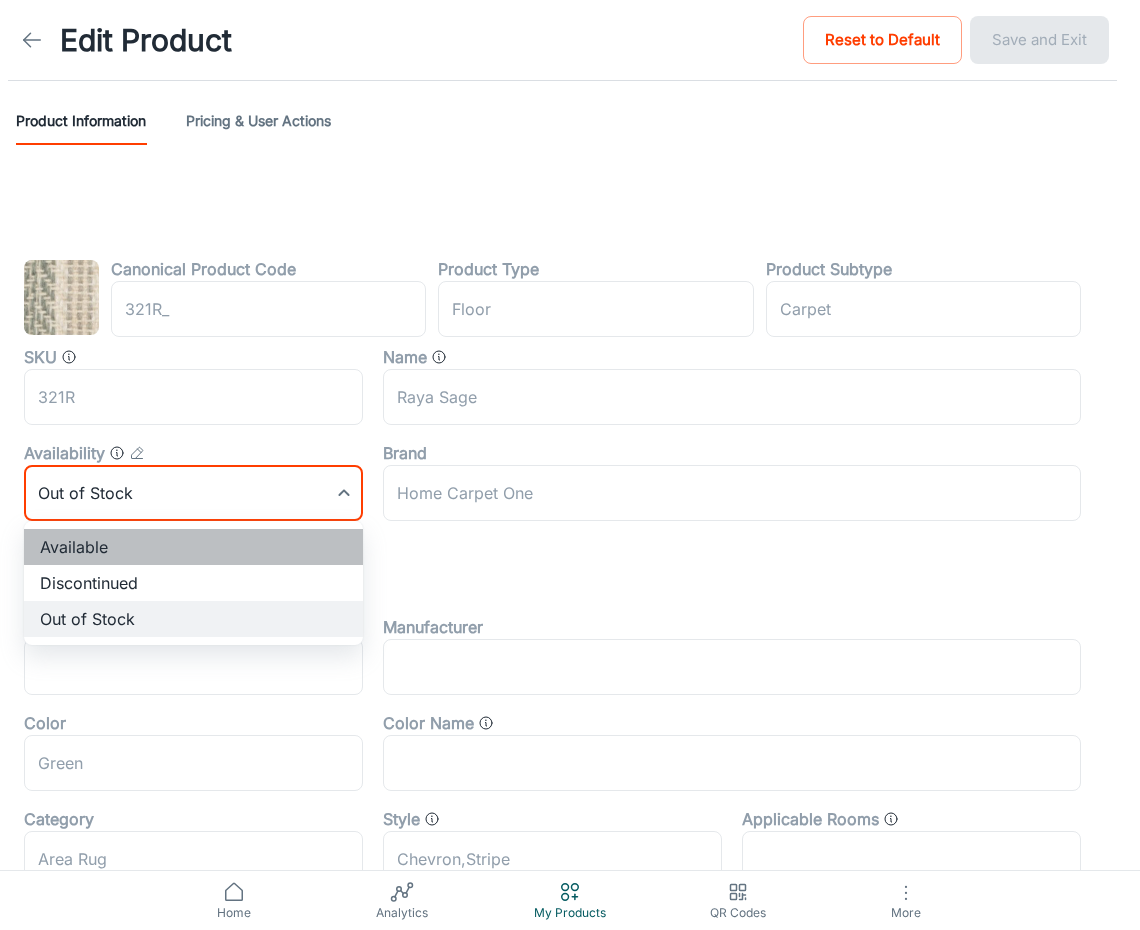 click on "Available" at bounding box center [193, 547] 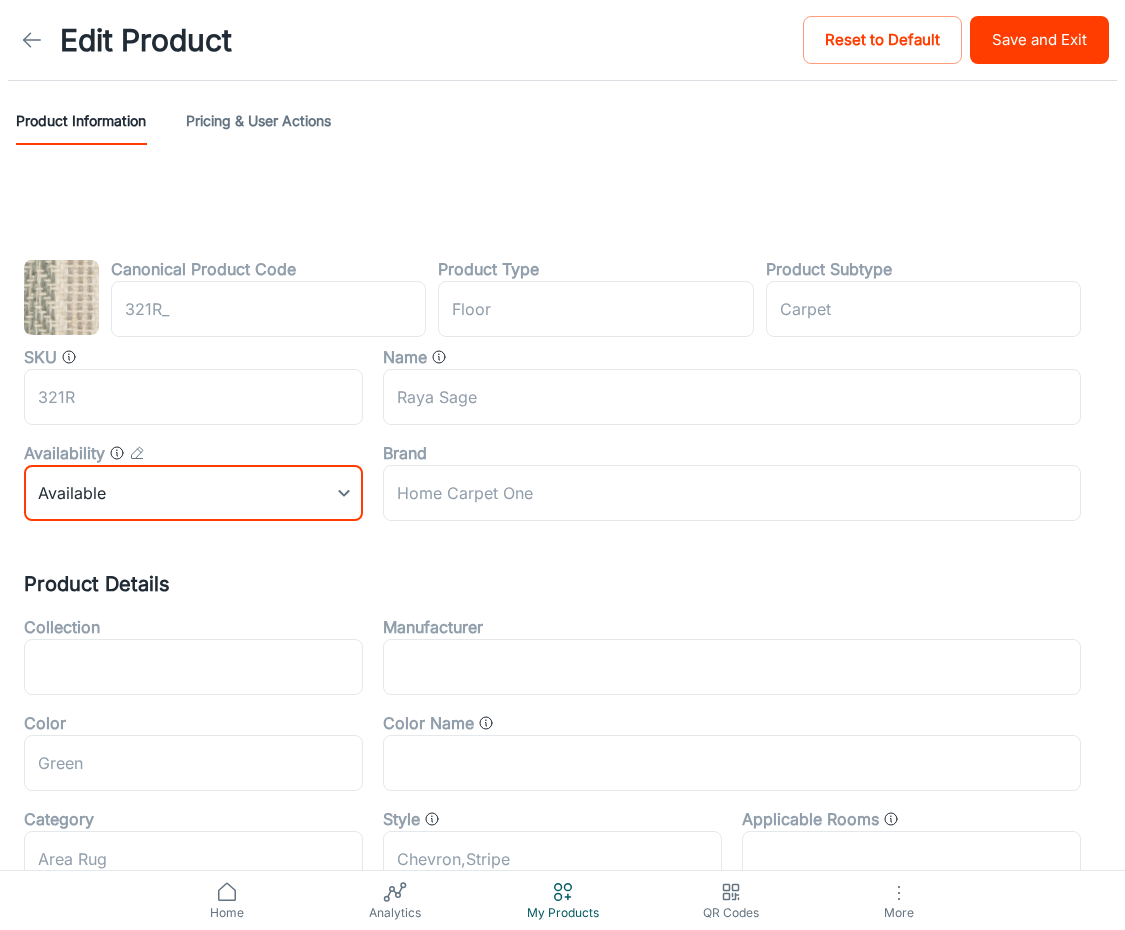 click on "Save and Exit" at bounding box center (1039, 40) 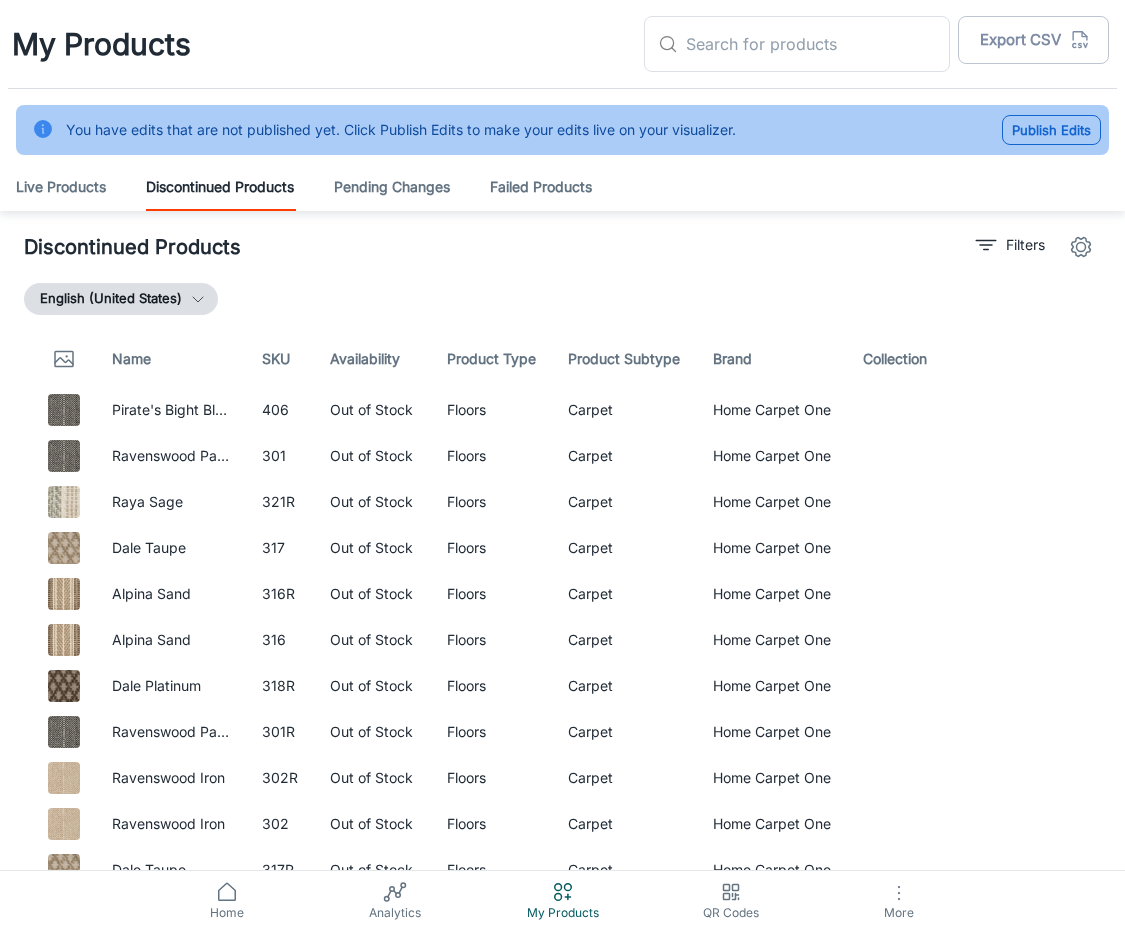 scroll, scrollTop: 11, scrollLeft: 0, axis: vertical 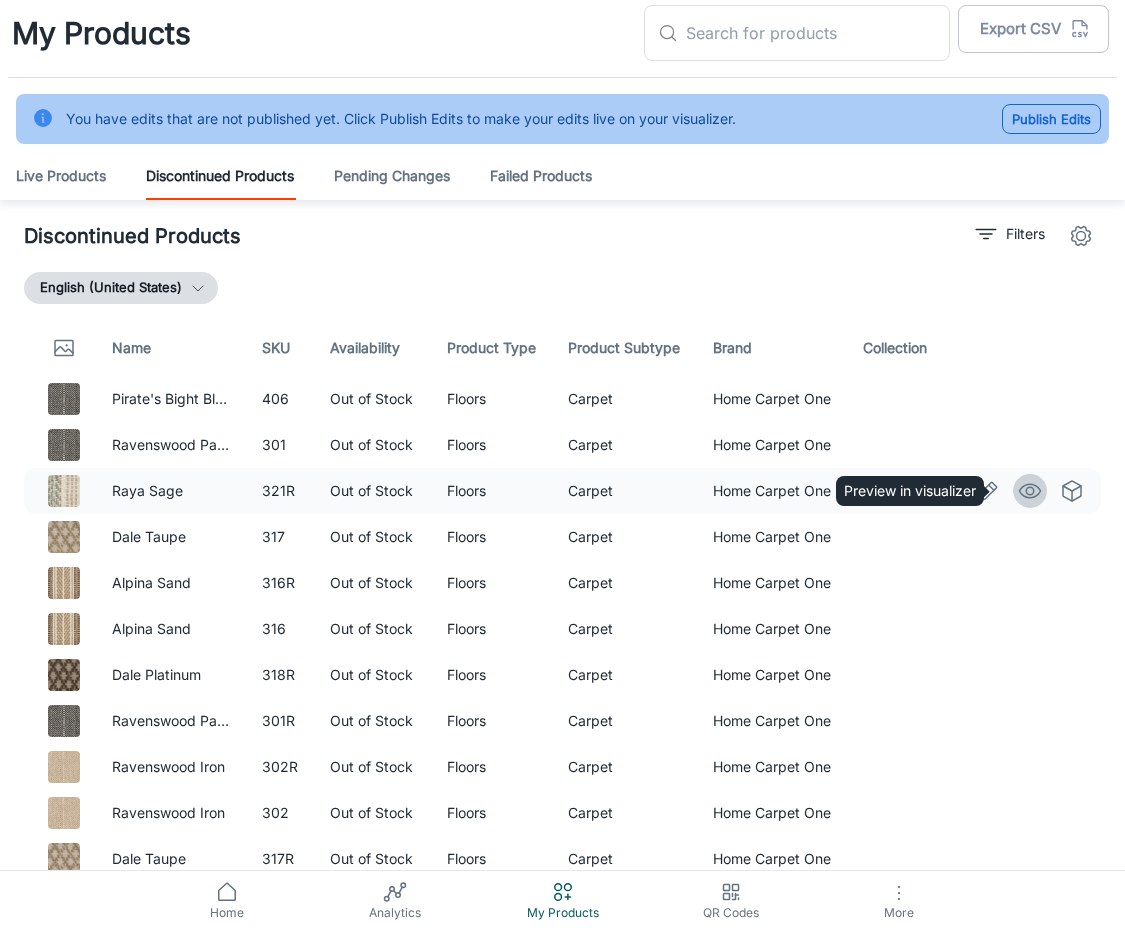 click 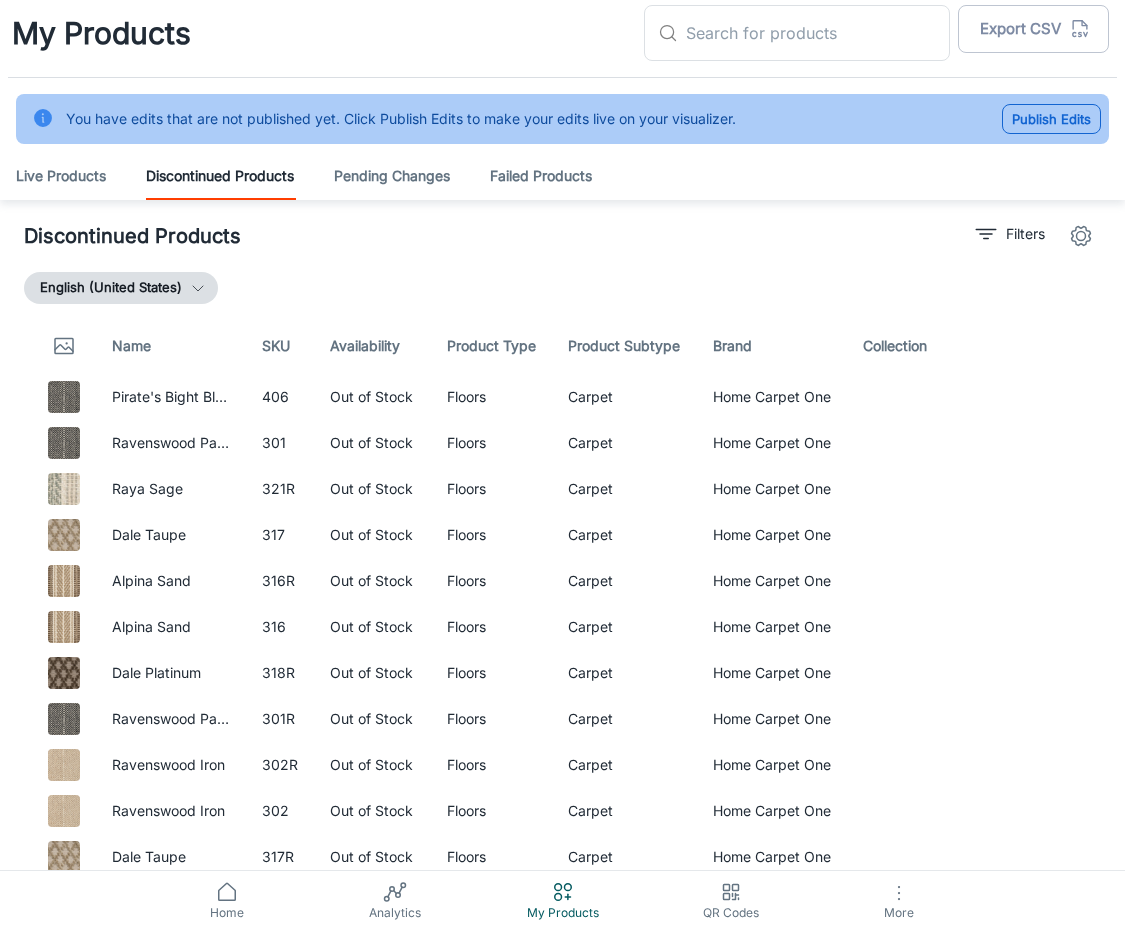 scroll, scrollTop: 0, scrollLeft: 0, axis: both 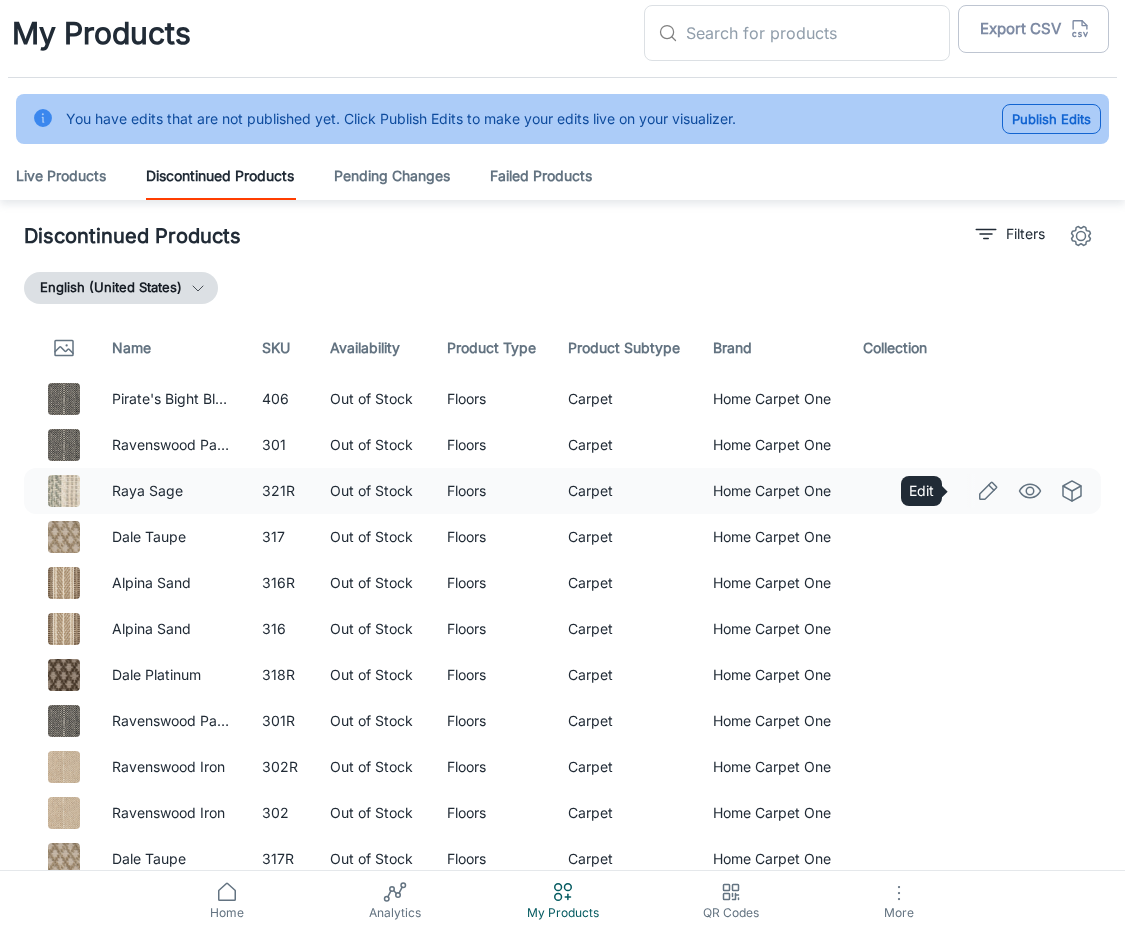 click 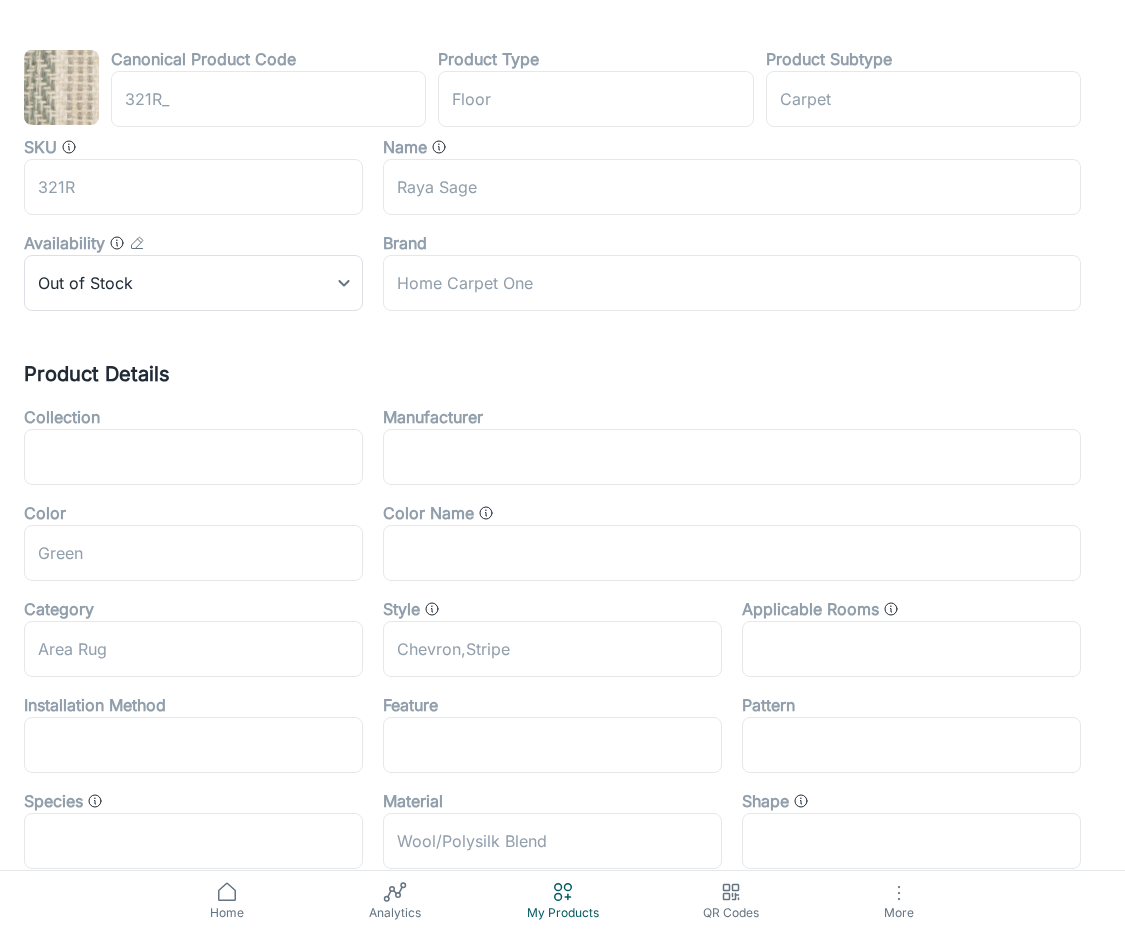 scroll, scrollTop: 123, scrollLeft: 0, axis: vertical 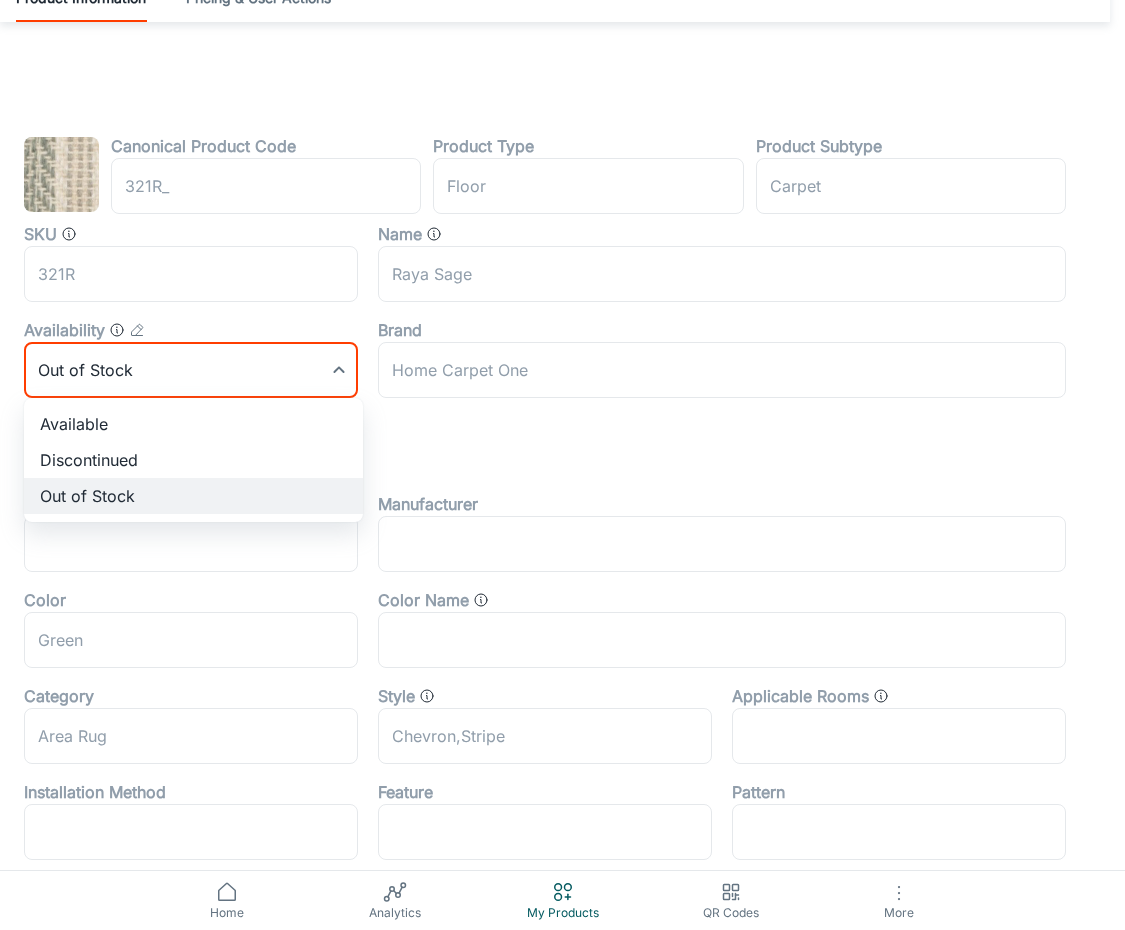 click on "Edit Product Reset to Default Save and Exit Product Information Pricing & User Actions Canonical Product Code 321R_ ​ Product Type floor ​ Product Subtype Carpet ​ SKU 321R ​ Name Raya Sage ​ Availability Out of Stock 2 ​ Brand Home Carpet One ​ Product Details Collection ​ Manufacturer ​ Color Green ​ Color Name ​ Category Area Rug ​ Style Chevron,Stripe ​ Applicable Rooms ​ Installation Method ​ Feature ​ Pattern ​ Species ​ Material Wool/Polysilk Blend ​ Shape ​ Tag ​ ​ Product Look ​ Product Dimensions Size Range 3" x 14" ​ Width Range ​ Depth Range ​ Home Analytics My Products QR Codes More Roomvo PRO Available Discontinued Out of Stock" at bounding box center [562, 342] 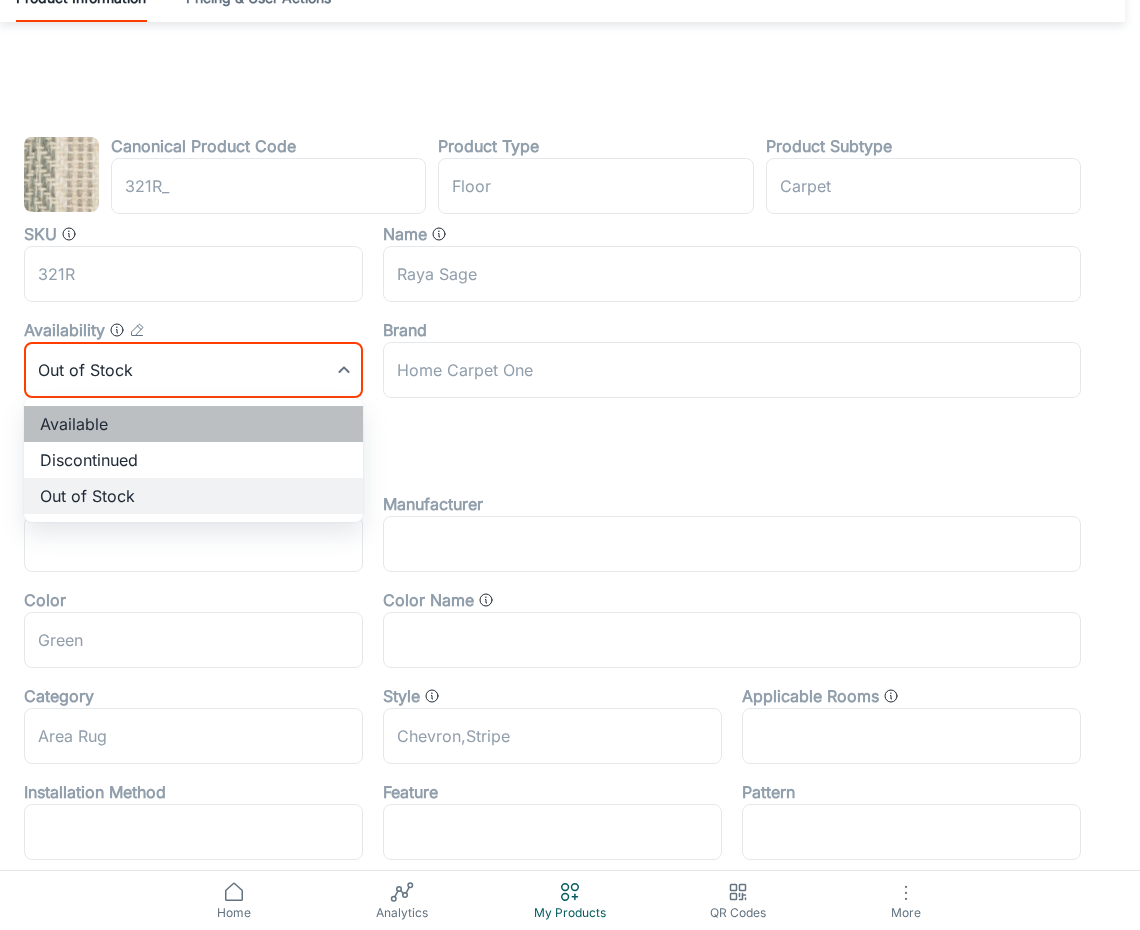 click on "Available" at bounding box center [193, 424] 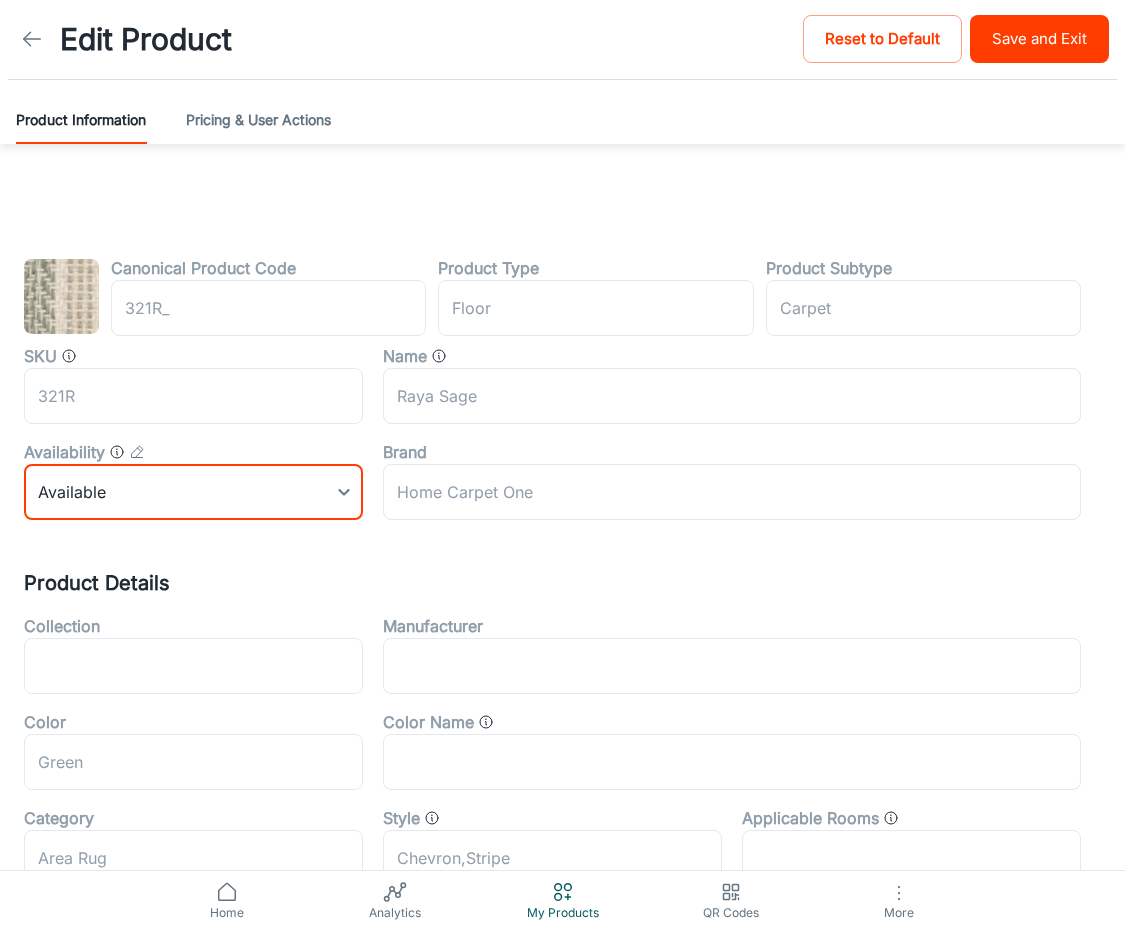 scroll, scrollTop: 0, scrollLeft: 0, axis: both 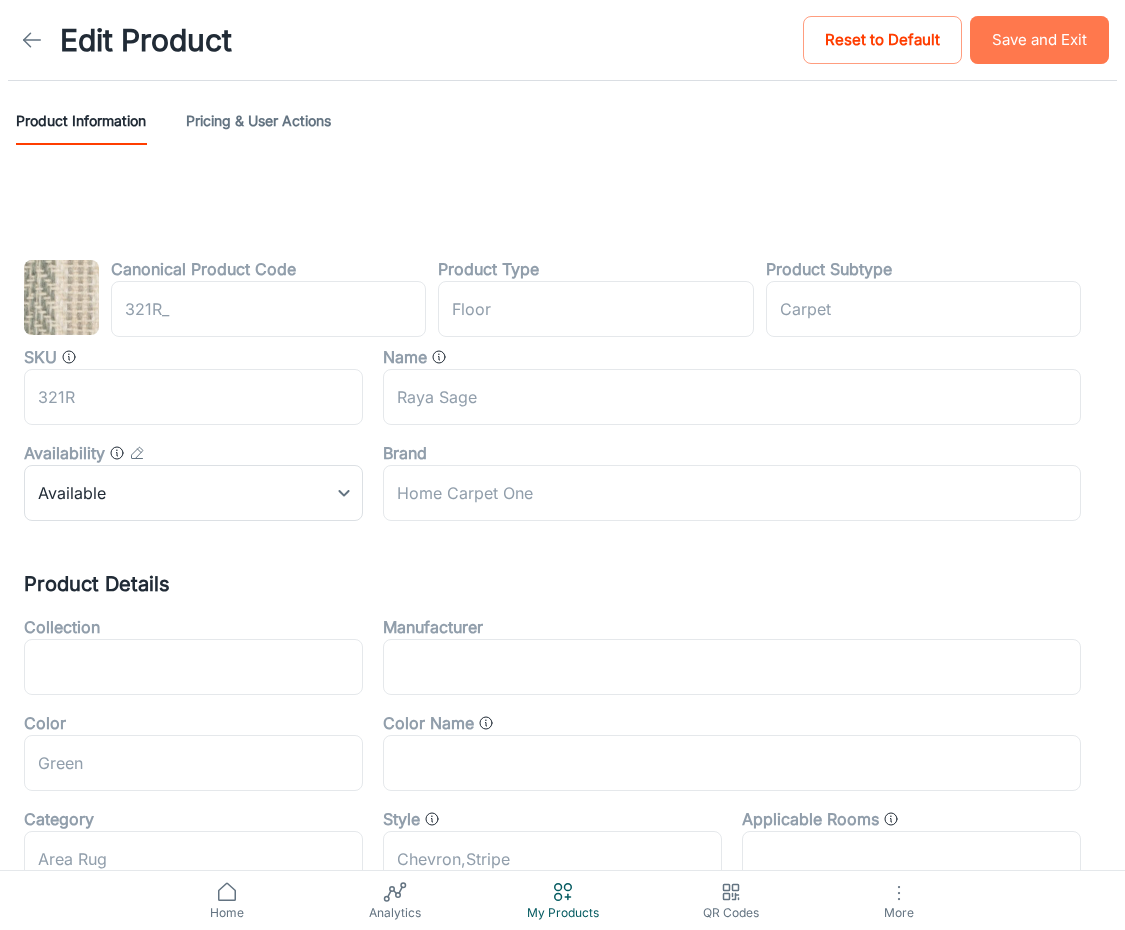 click on "Save and Exit" at bounding box center [1039, 40] 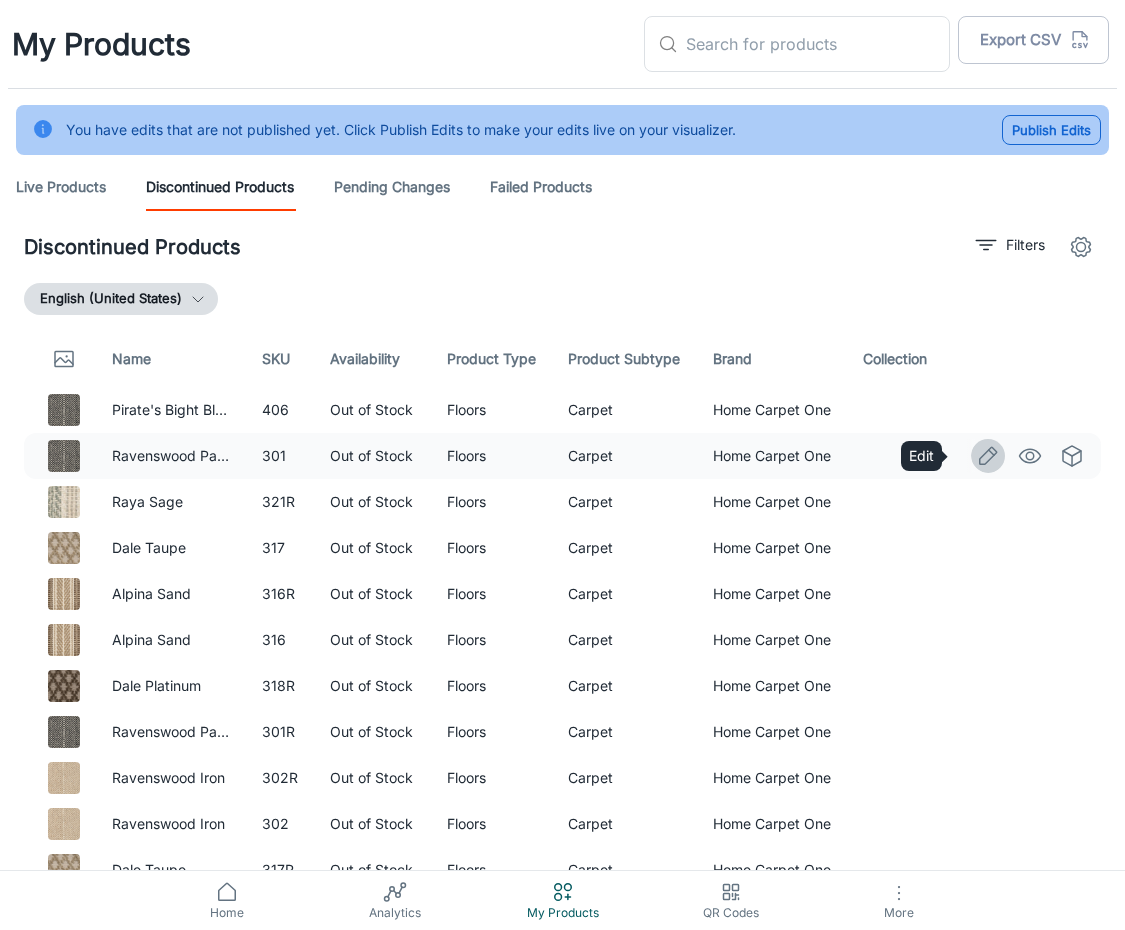click 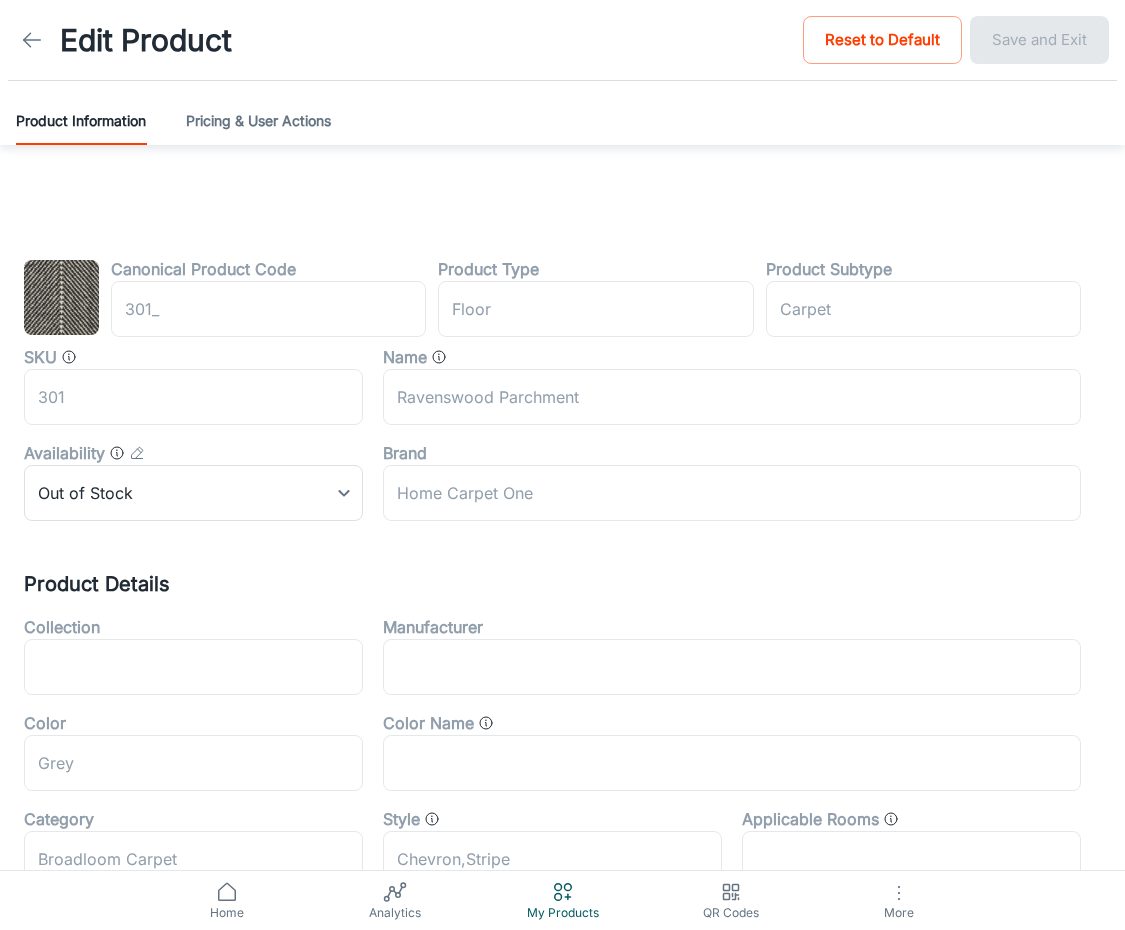 scroll, scrollTop: 100, scrollLeft: 0, axis: vertical 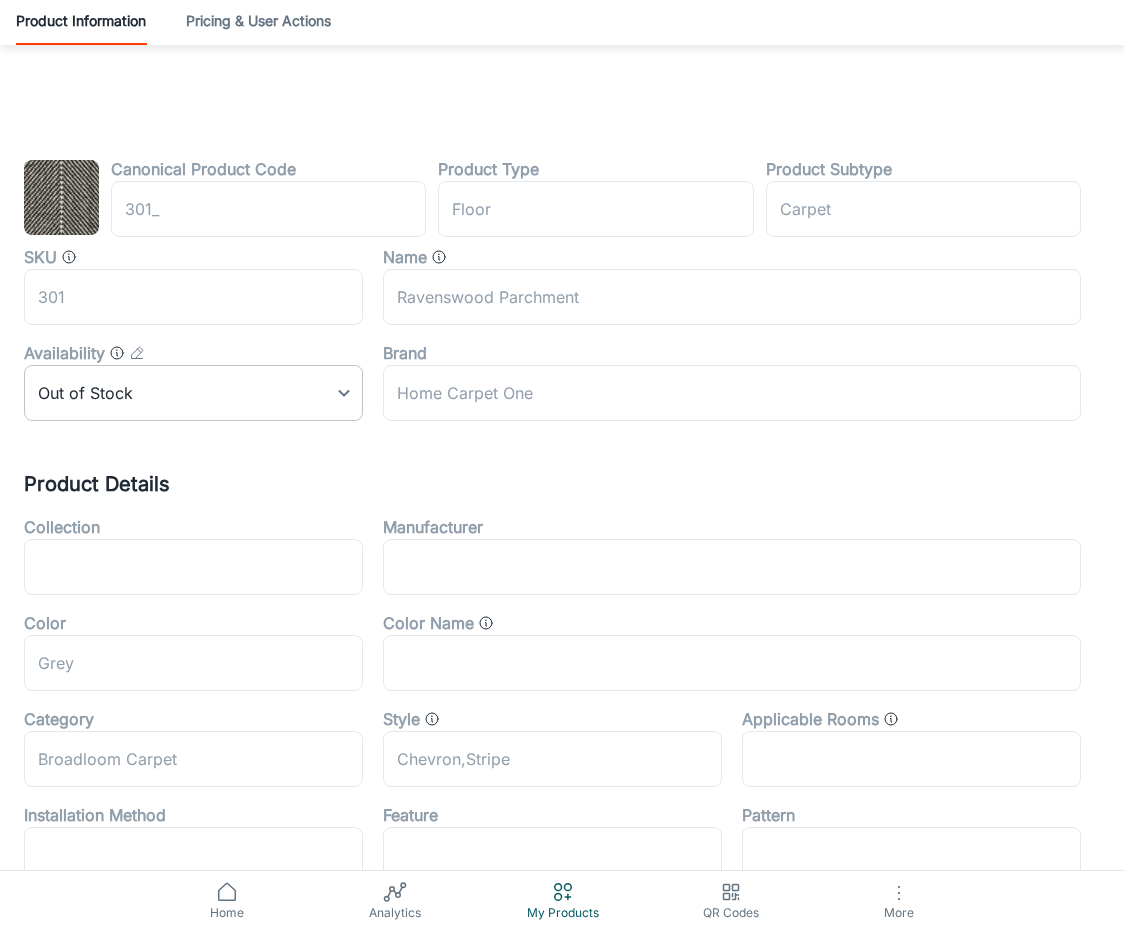 click on "Edit Product Reset to Default Save and Exit Product Information Pricing & User Actions Canonical Product Code 301_ ​ Product Type floor ​ Product Subtype Carpet ​ SKU 301 ​ Name Ravenswood Parchment ​ Availability Out of Stock 2 ​ Brand Home Carpet One ​ Product Details Collection ​ Manufacturer ​ Color Grey ​ Color Name ​ Category Broadloom Carpet ​ Style Chevron,Stripe ​ Applicable Rooms ​ Installation Method ​ Feature ​ Pattern ​ Species ​ Material Wool ​ Shape ​ Tag ​ ​ Product Look ​ Product Dimensions Size Range 8" x 8" ​ Width Range ​ Depth Range ​ Home Analytics My Products QR Codes More Roomvo PRO" at bounding box center (562, 365) 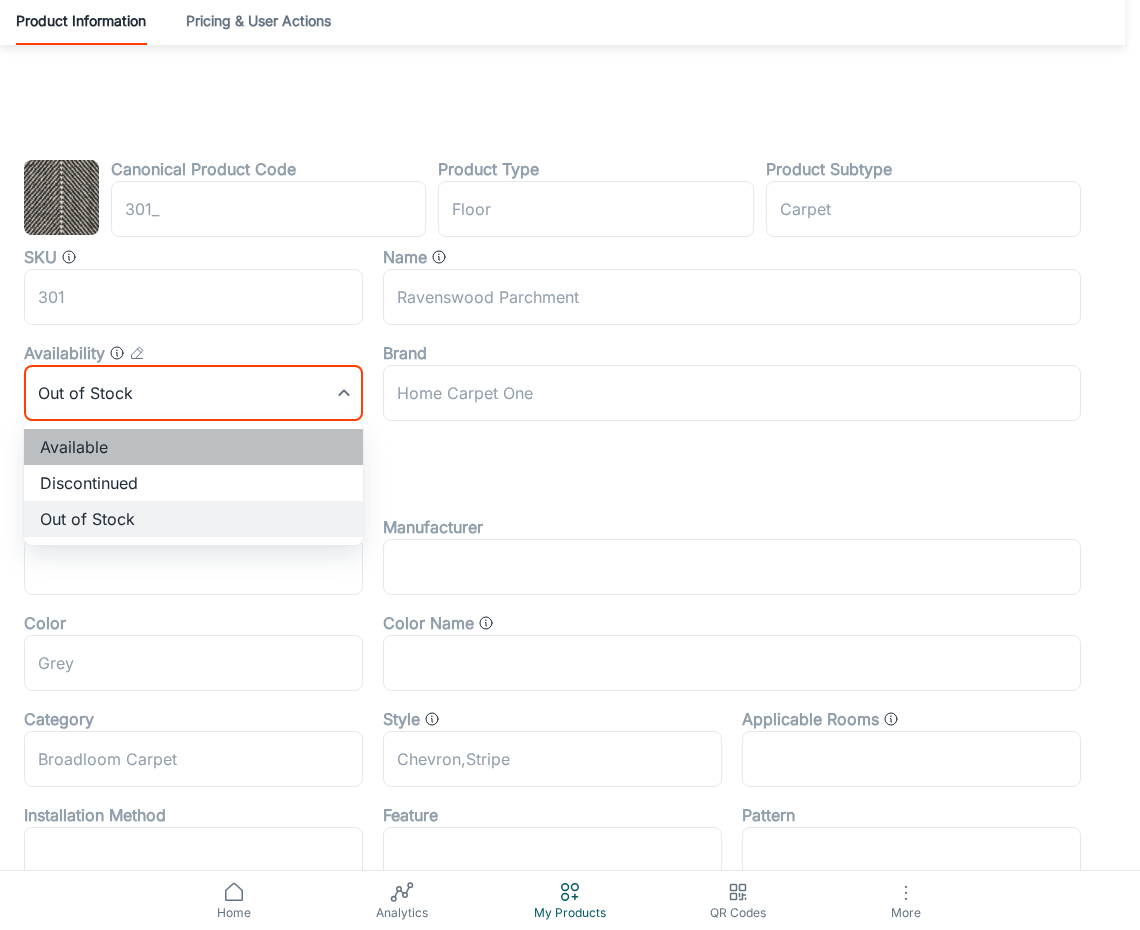 click on "Available" at bounding box center [193, 447] 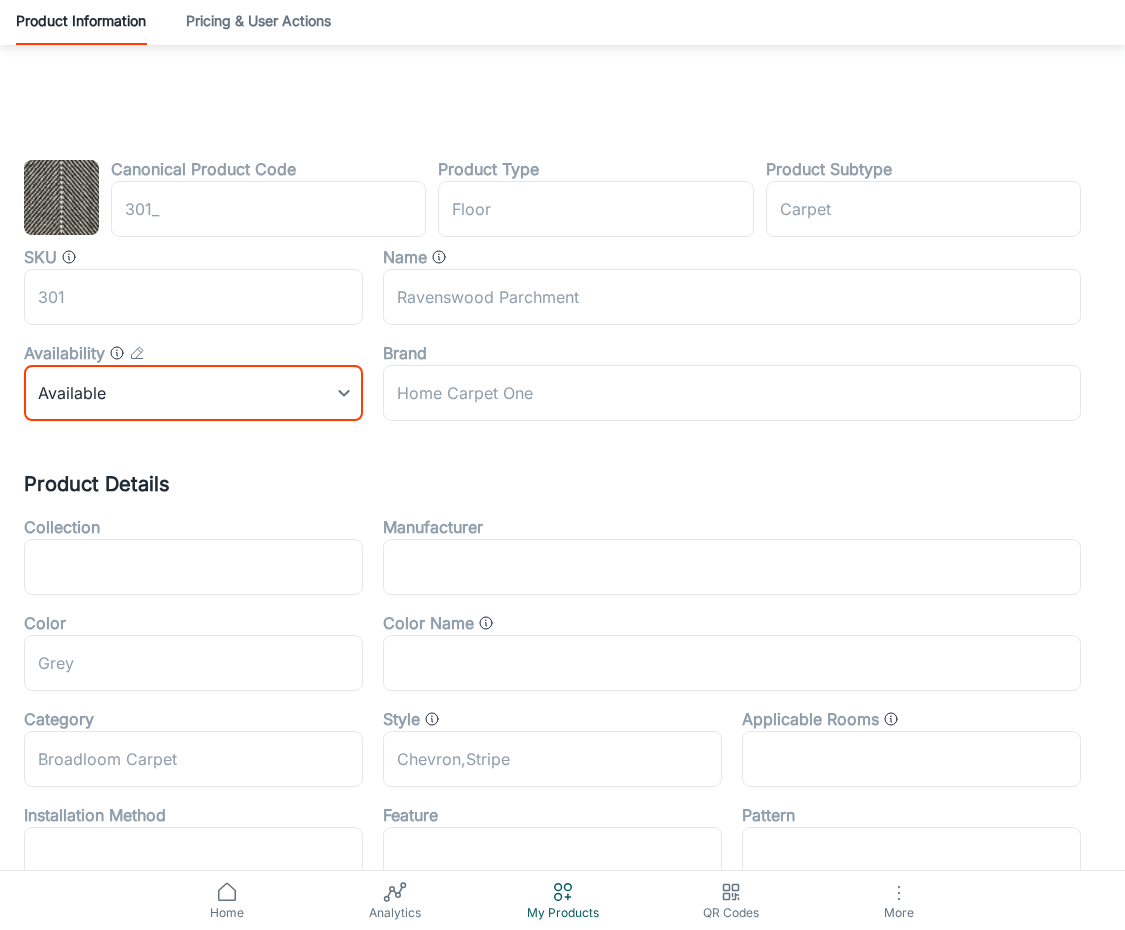 scroll, scrollTop: 0, scrollLeft: 0, axis: both 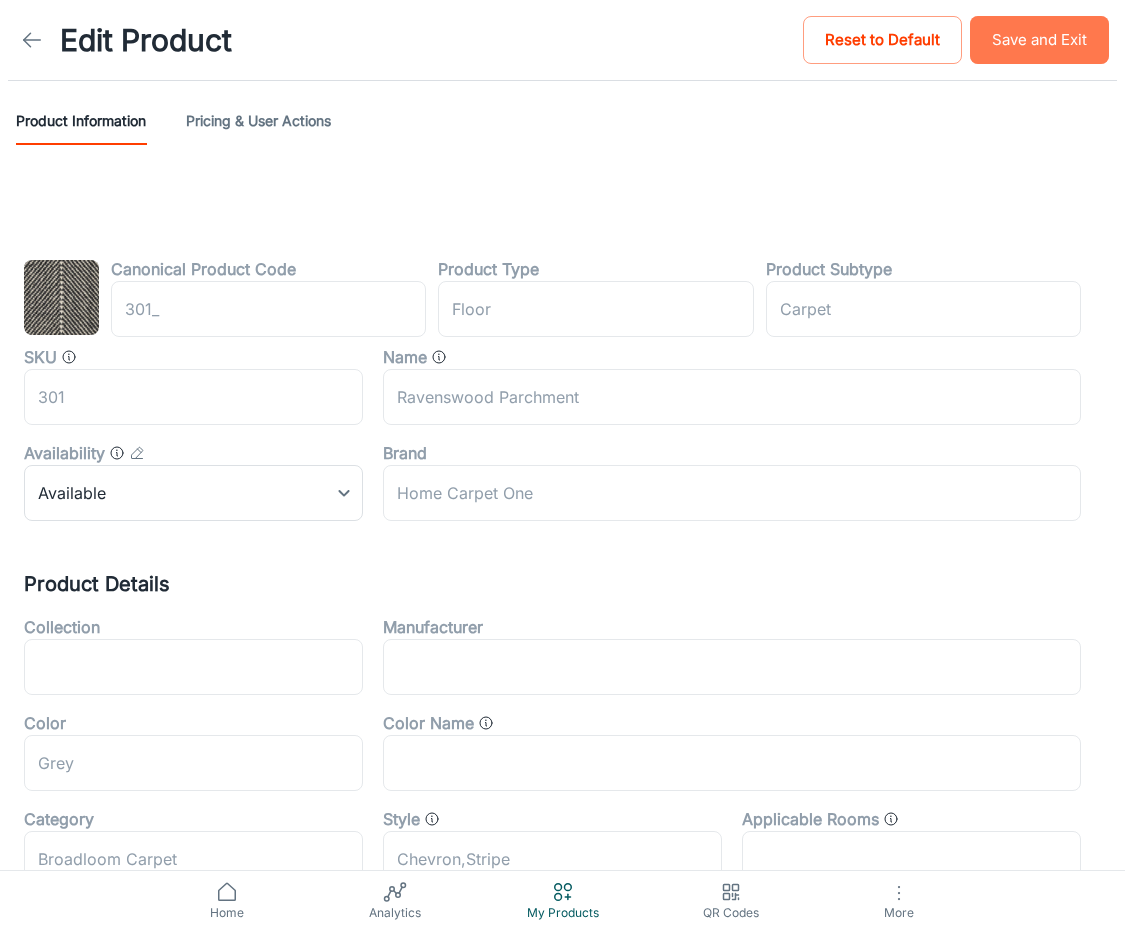 click on "Save and Exit" at bounding box center (1039, 40) 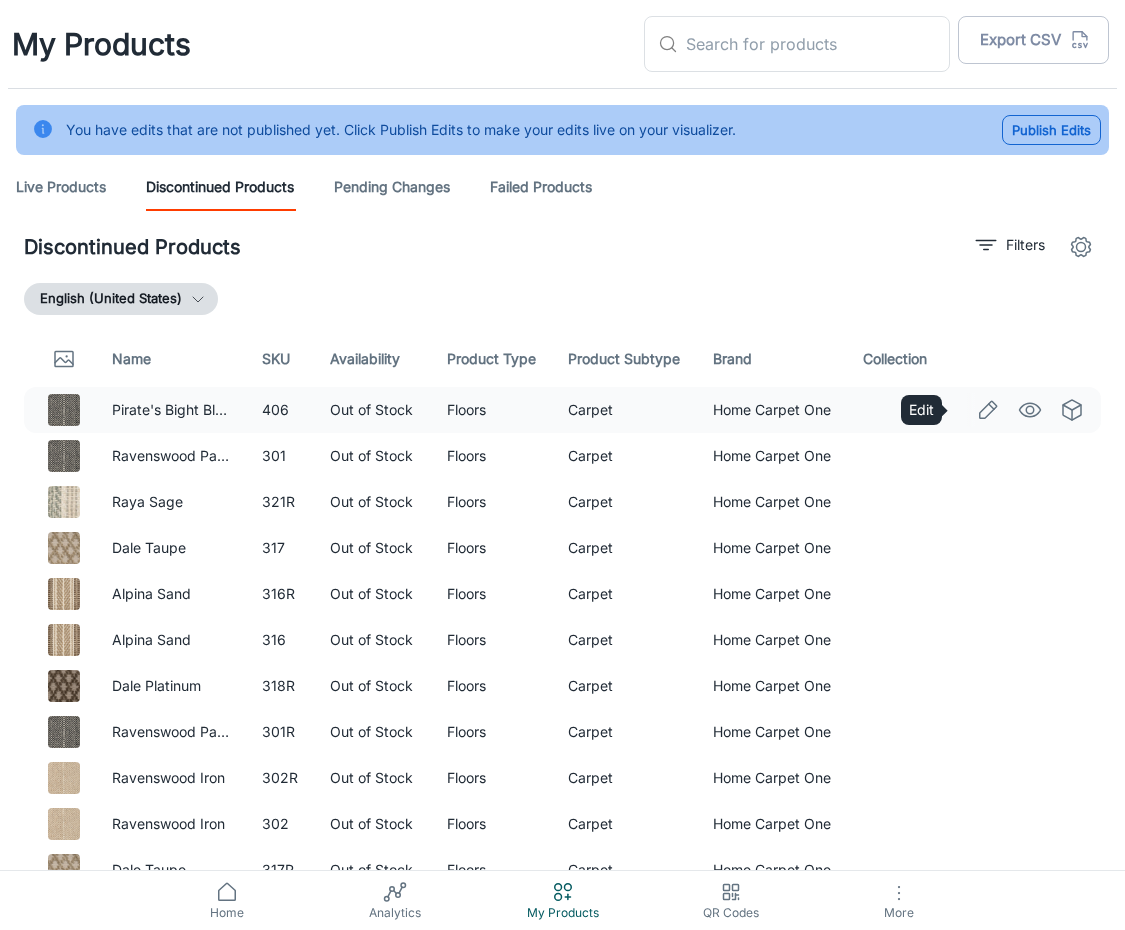 click 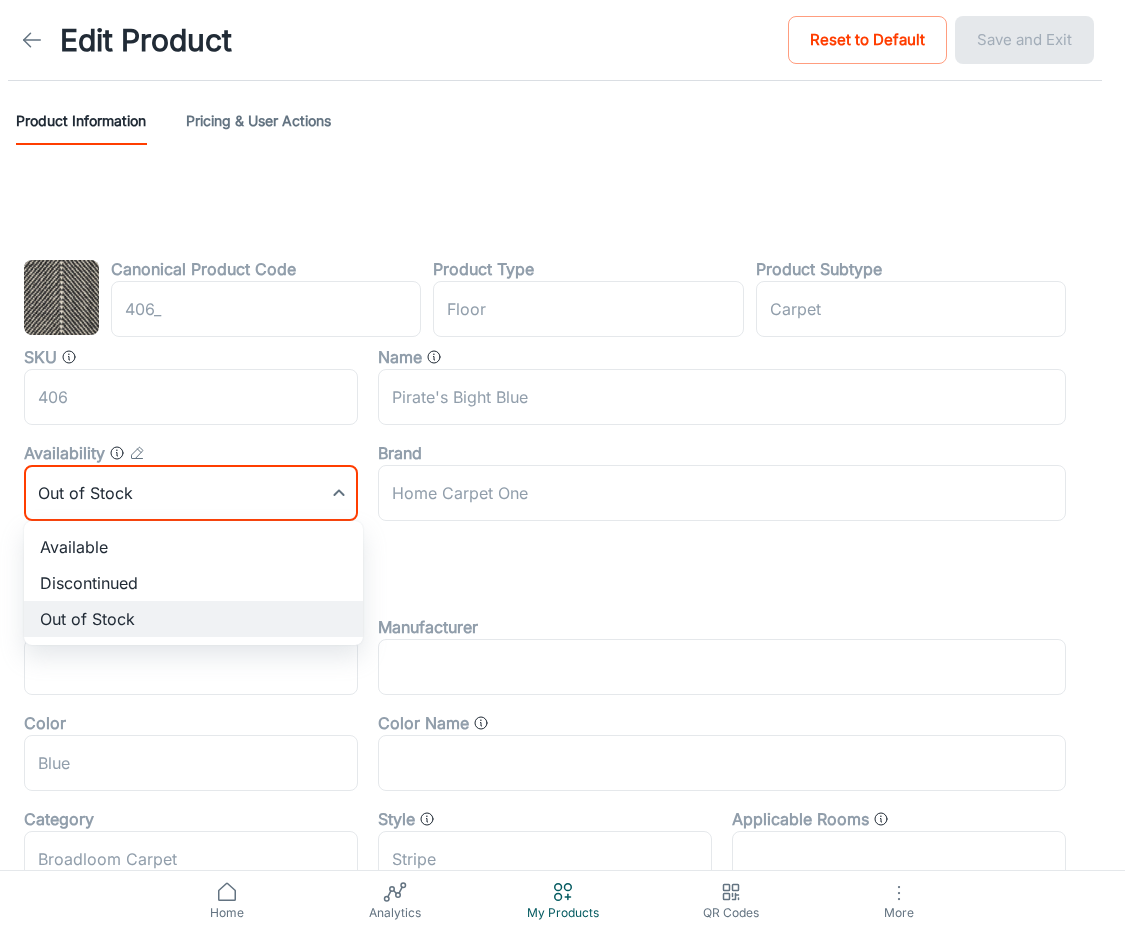 click on "Edit Product Reset to Default Save and Exit Product Information Pricing & User Actions Canonical Product Code 406_ ​ Product Type floor ​ Product Subtype Carpet ​ SKU 406 ​ Name Pirate's Bight Blue ​ Availability Out of Stock 2 ​ Brand Home Carpet One ​ Product Details Collection ​ Manufacturer ​ Color Blue ​ Color Name ​ Category Broadloom Carpet ​ Style Stripe ​ Applicable Rooms ​ Installation Method ​ Feature ​ Pattern ​ Species ​ Material Wool ​ Shape ​ Tag ​ ​ Product Look ​ Product Dimensions Size Range 8.5" x 11.3" ​ Width Range ​ Depth Range ​ Home Analytics My Products QR Codes More Roomvo PRO Available Discontinued Out of Stock" at bounding box center [562, 465] 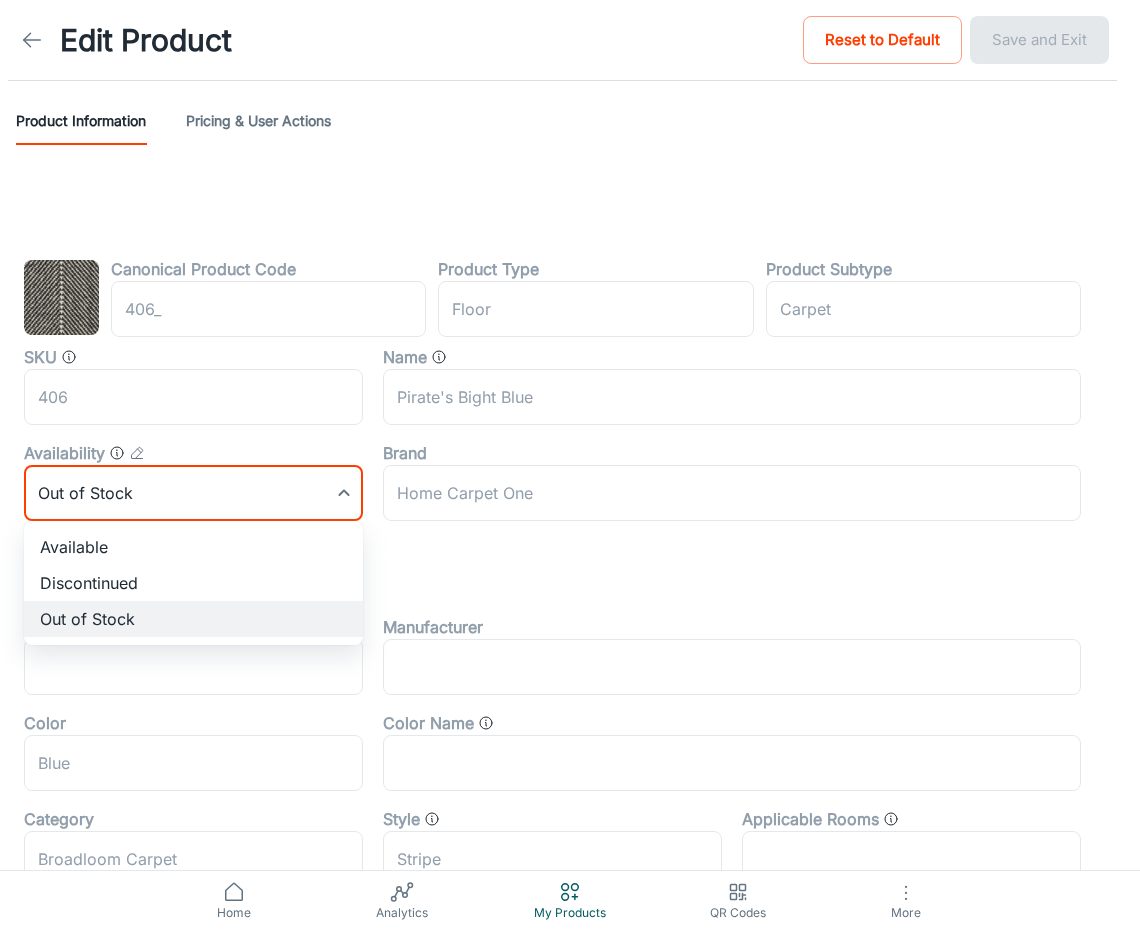 click on "Available" at bounding box center [193, 547] 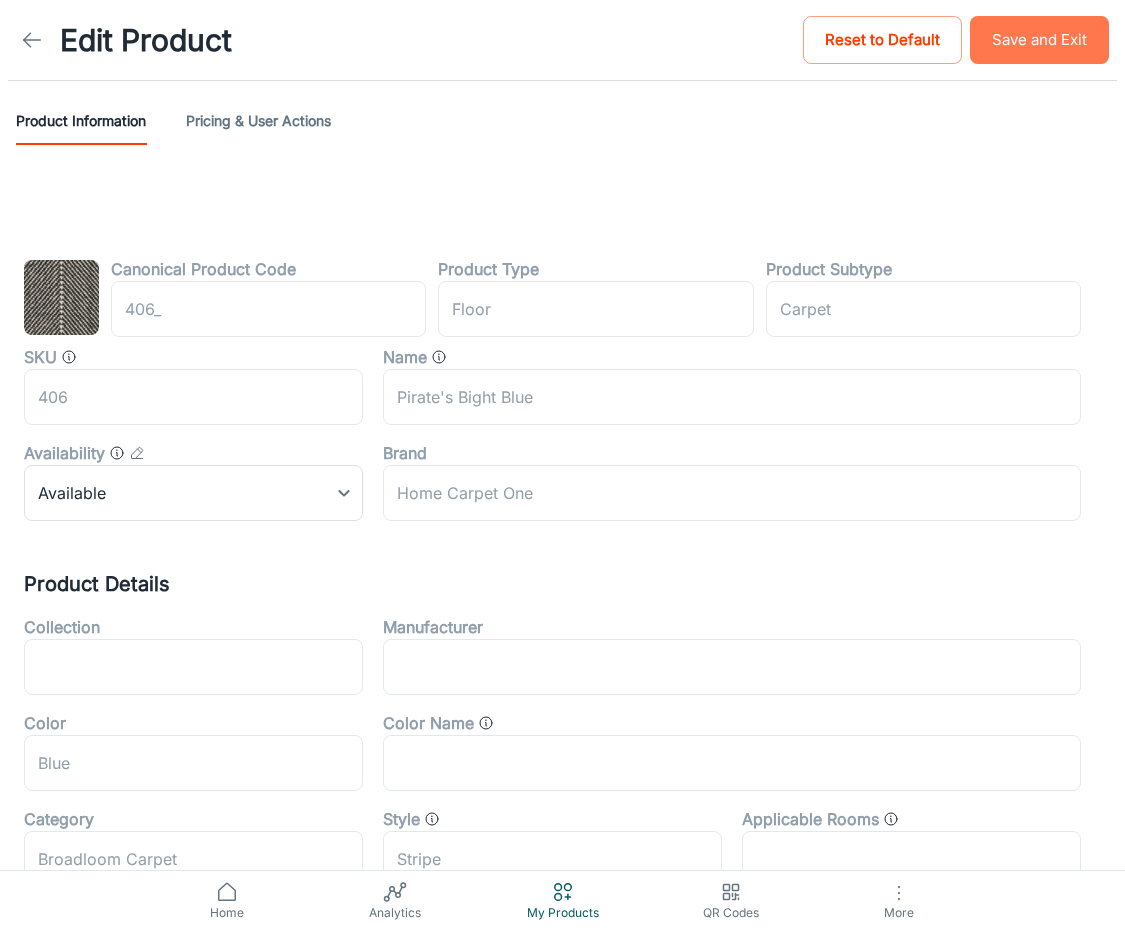 click on "Save and Exit" at bounding box center [1039, 40] 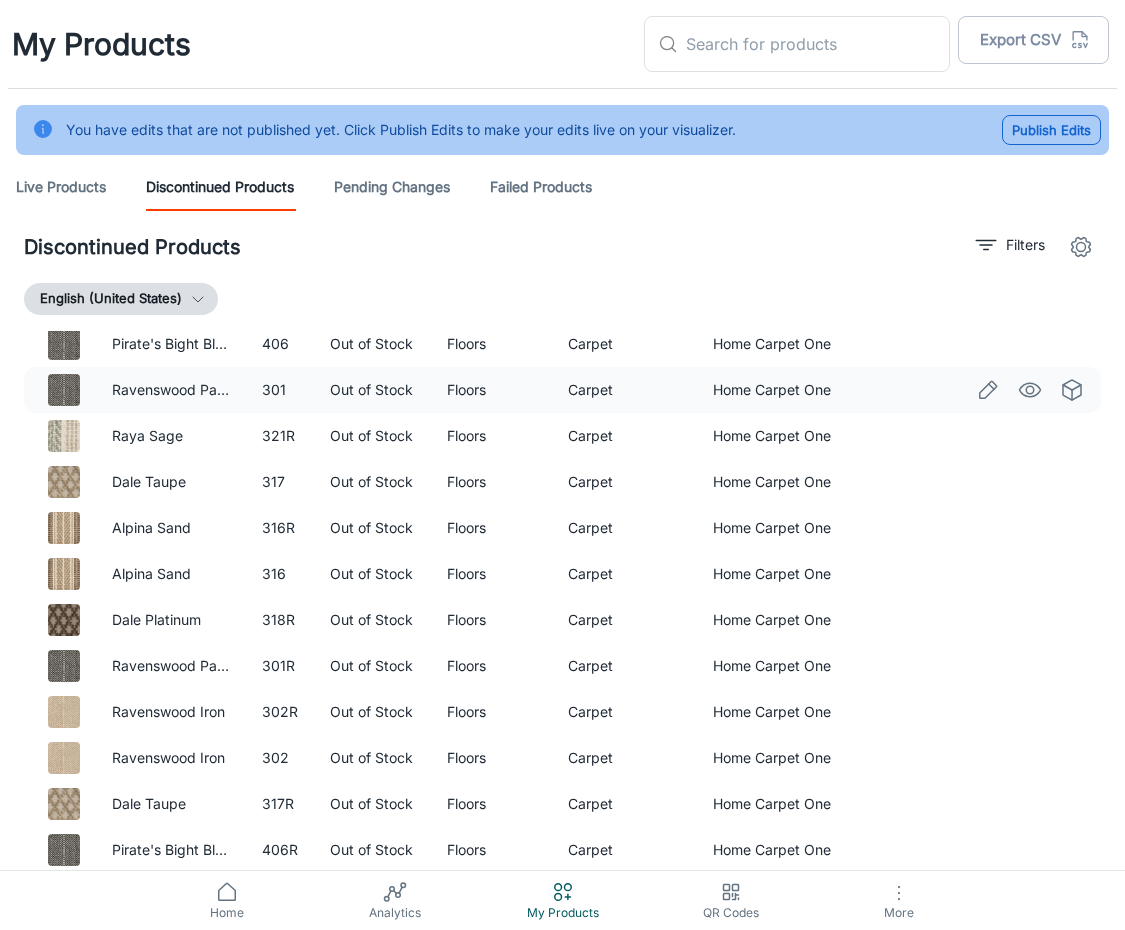 scroll, scrollTop: 100, scrollLeft: 0, axis: vertical 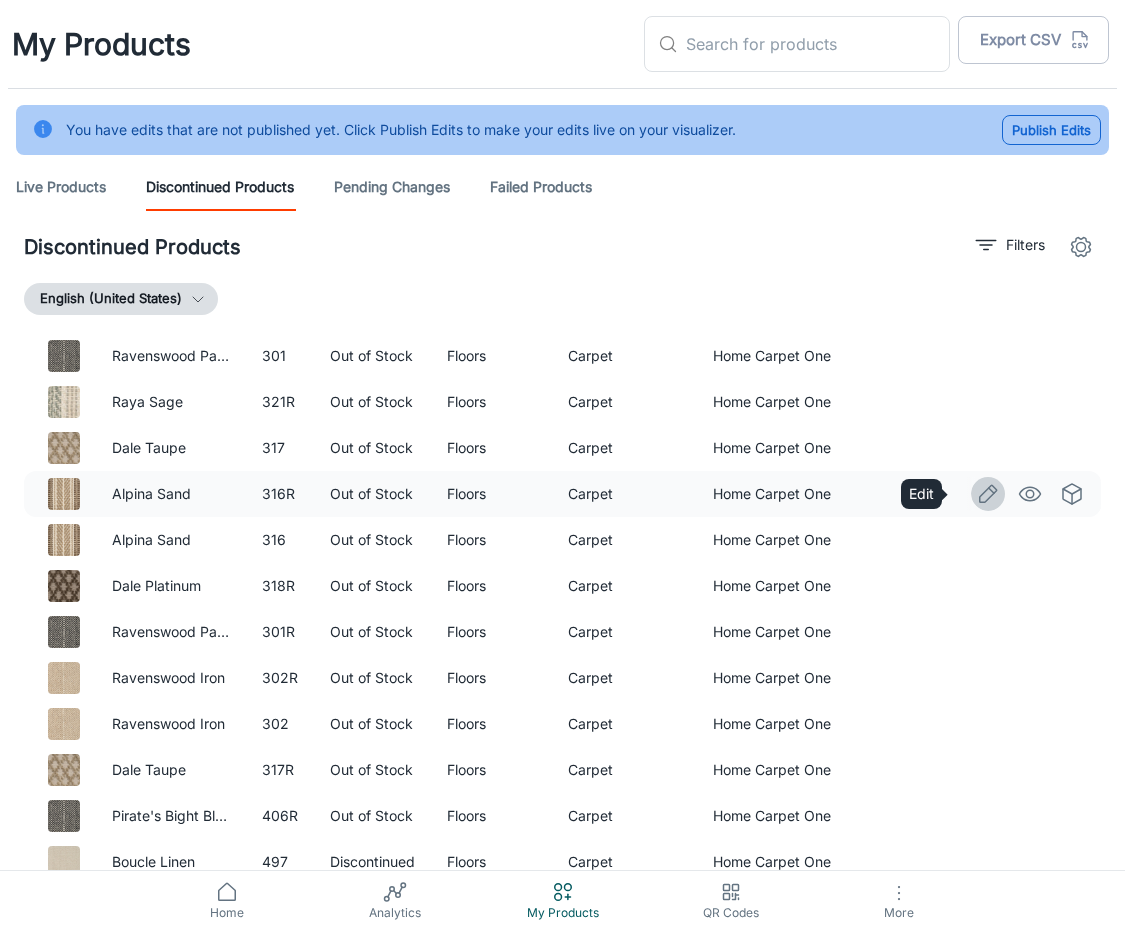 click 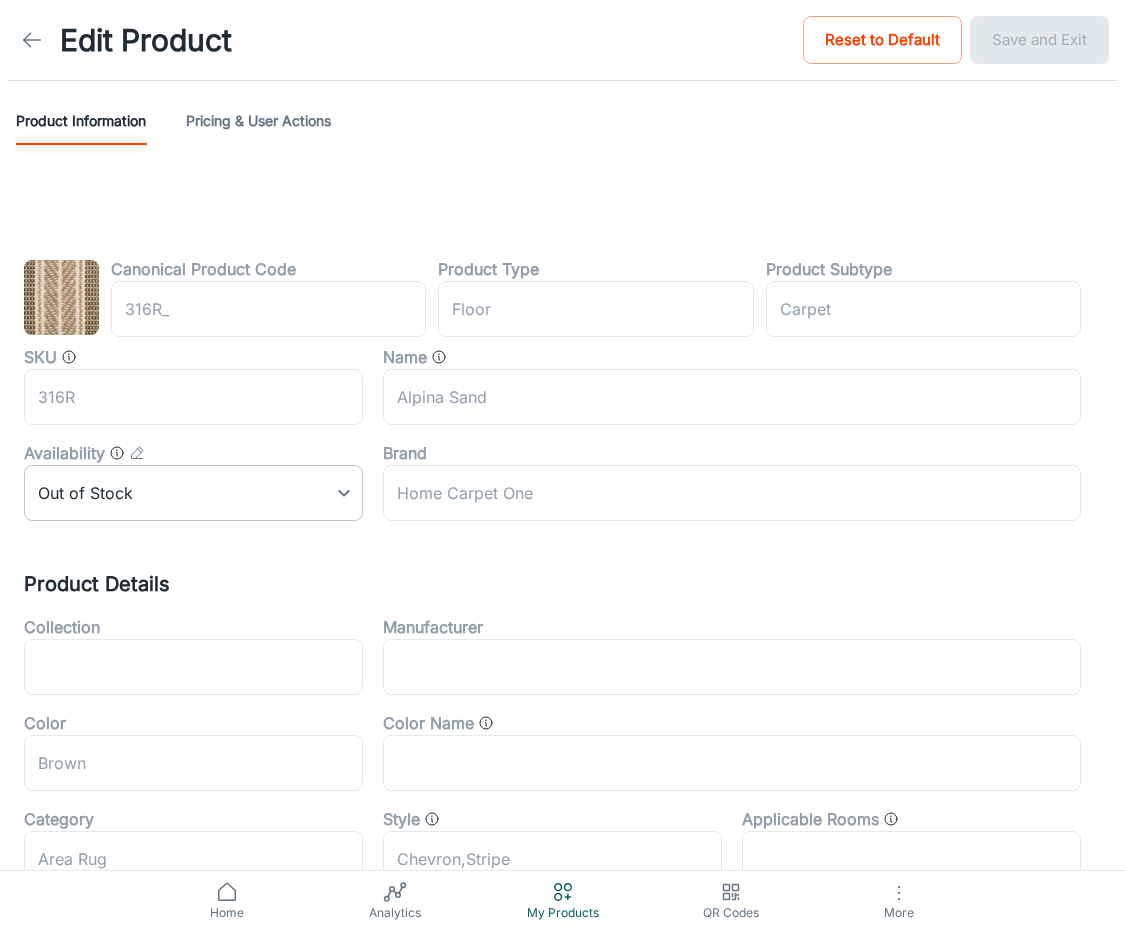 click on "Edit Product Reset to Default Save and Exit Product Information Pricing & User Actions Canonical Product Code 316R_ ​ Product Type floor ​ Product Subtype Carpet ​ SKU 316R ​ Name Alpina Sand ​ Availability Out of Stock 2 ​ Brand Home Carpet One ​ Product Details Collection ​ Manufacturer ​ Color Brown ​ Color Name ​ Category Area Rug ​ Style Chevron,Stripe ​ Applicable Rooms ​ Installation Method ​ Feature ​ Pattern ​ Species ​ Material Wool ​ Shape ​ Tag ​ ​ Product Look ​ Product Dimensions Size Range 8" x 10" ​ Width Range ​ Depth Range ​ Home Analytics My Products QR Codes More Roomvo PRO" at bounding box center (562, 465) 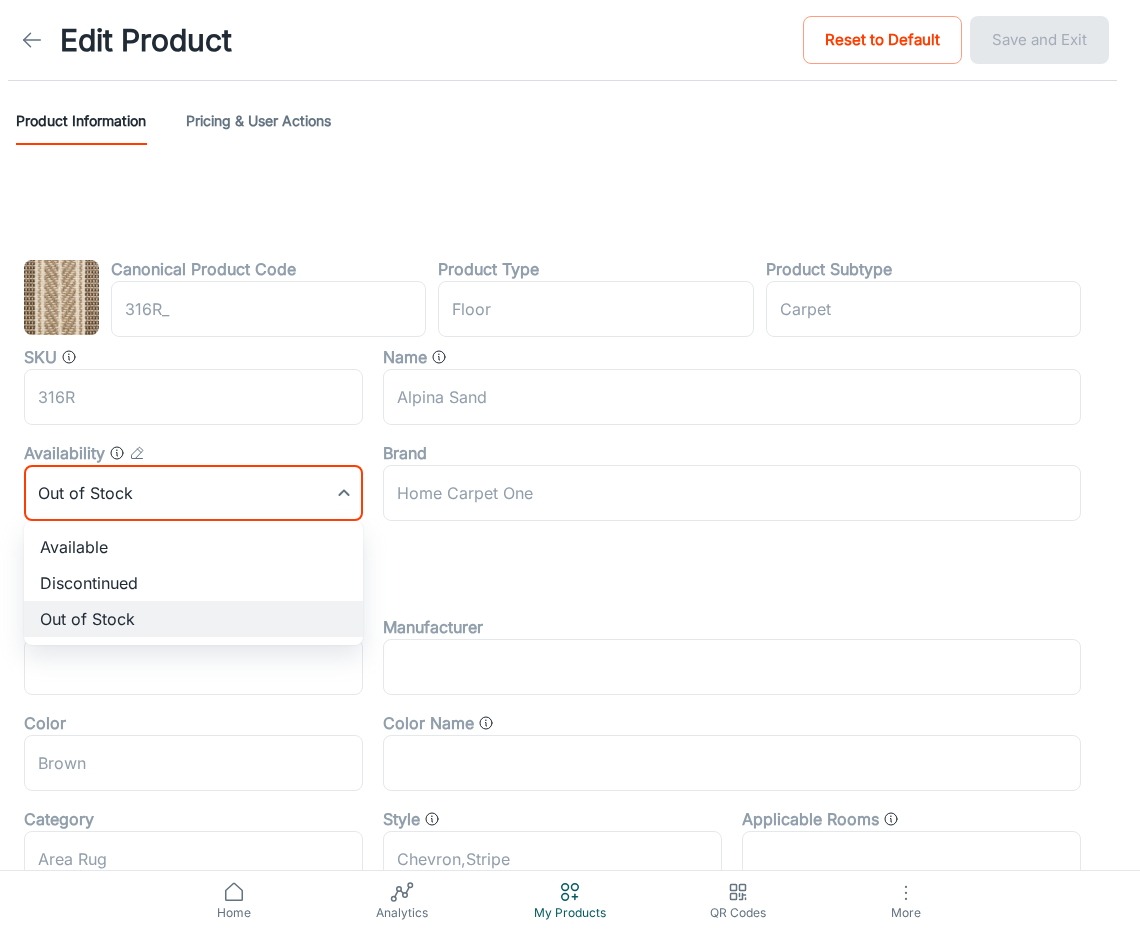 click on "Available" at bounding box center [193, 547] 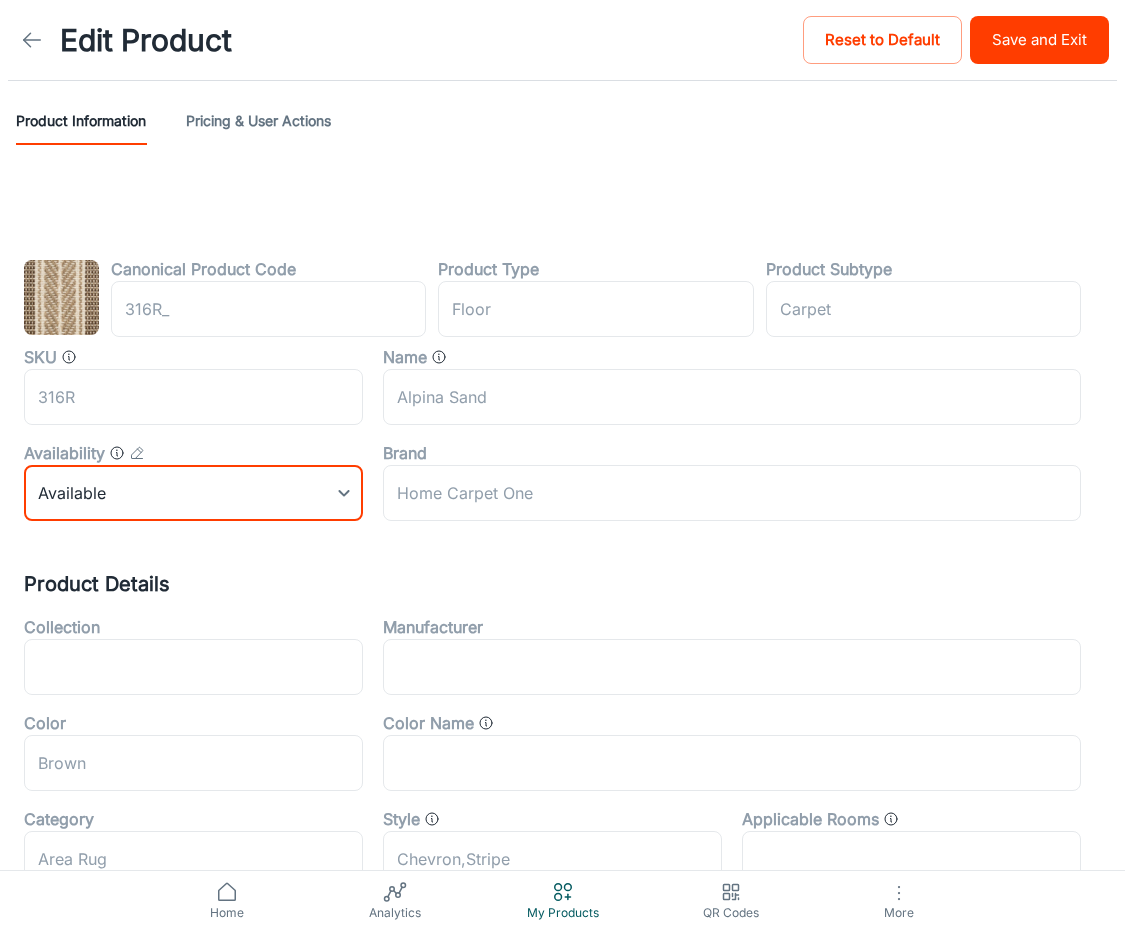 click on "Save and Exit" at bounding box center (1039, 40) 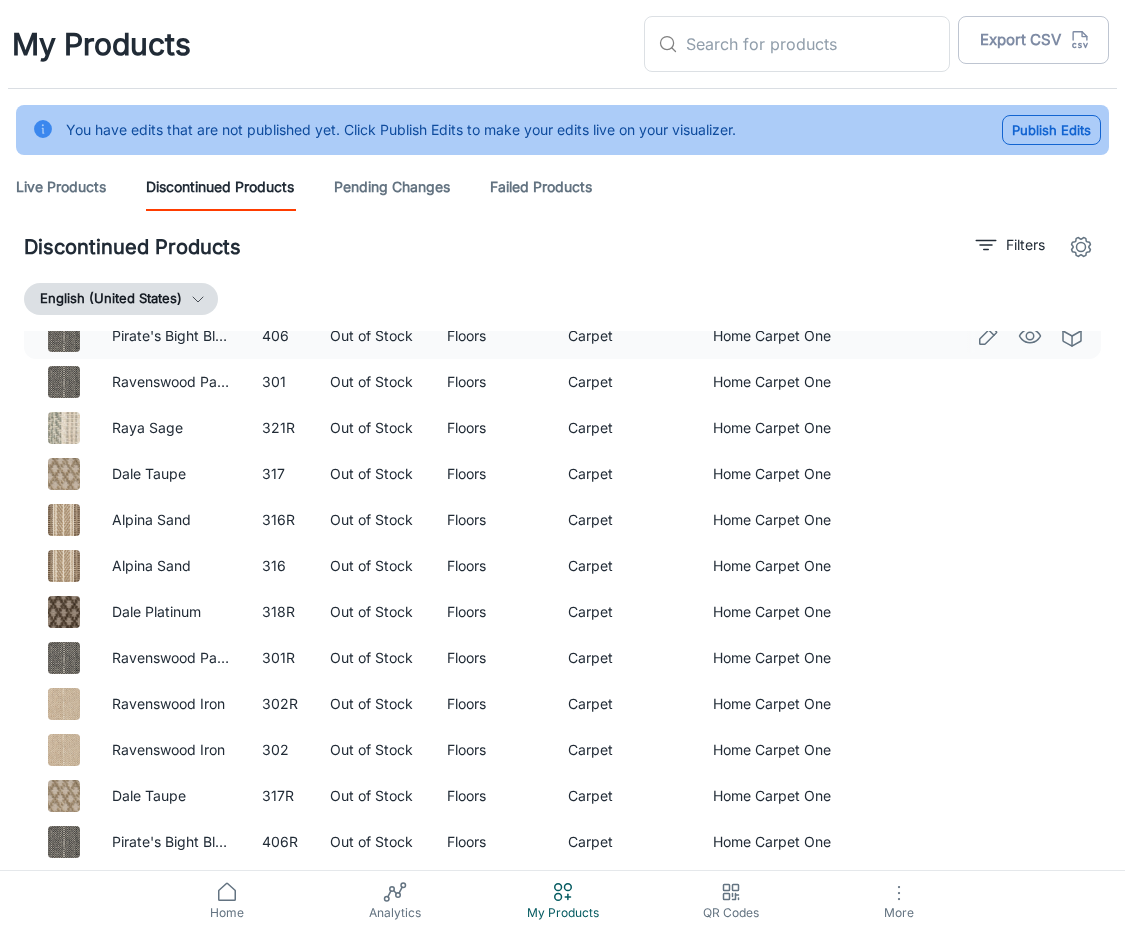 scroll, scrollTop: 150, scrollLeft: 0, axis: vertical 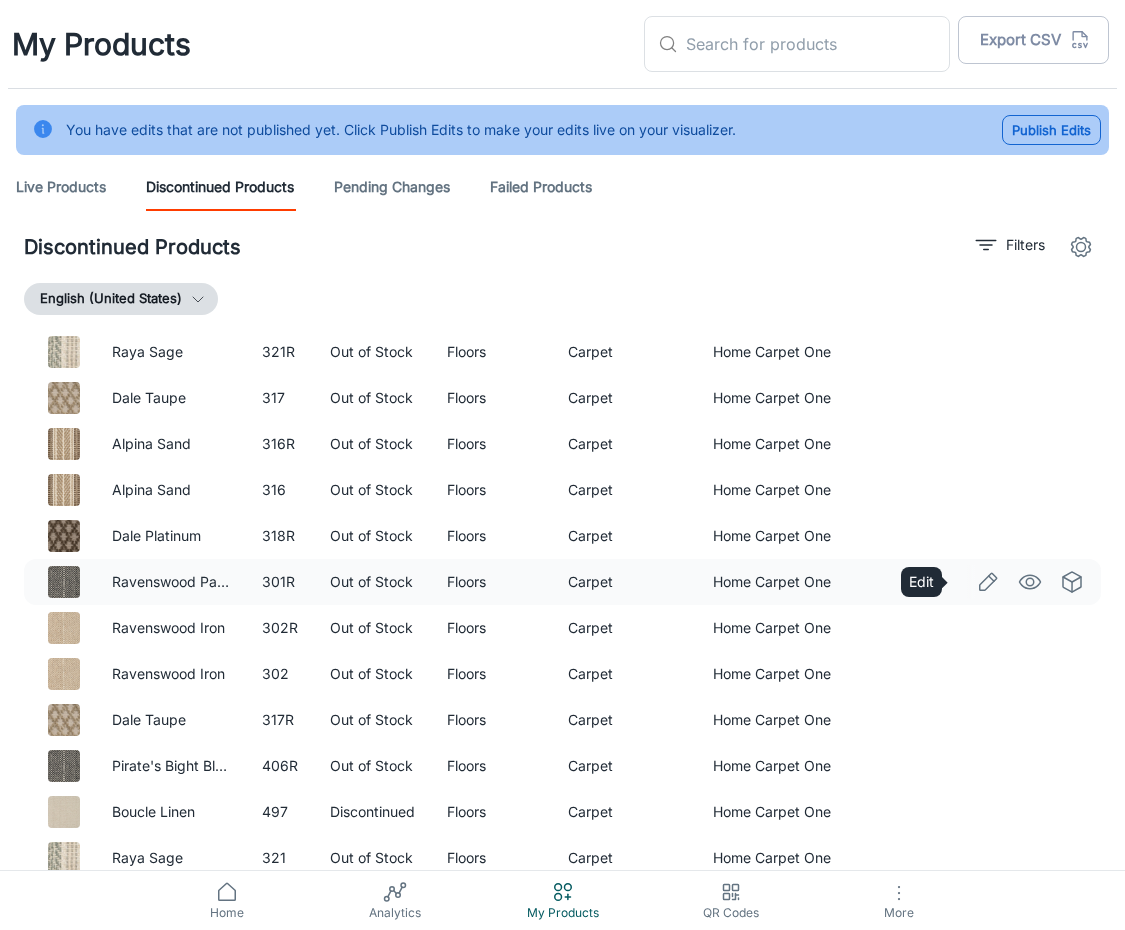 click 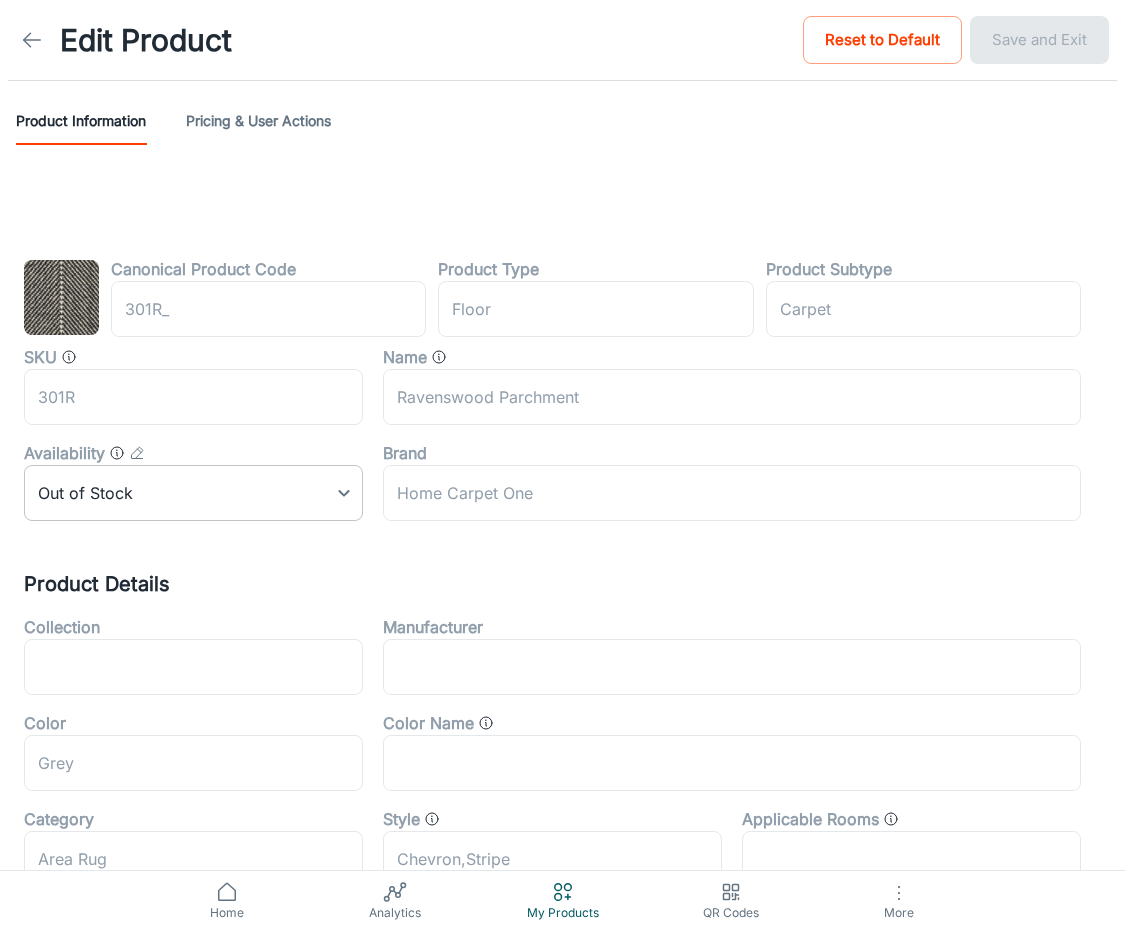 click on "Edit Product Reset to Default Save and Exit Product Information Pricing & User Actions Canonical Product Code 301R_ ​ Product Type floor ​ Product Subtype Carpet ​ SKU 301R ​ Name Ravenswood Parchment ​ Availability Out of Stock 2 ​ Brand Home Carpet One ​ Product Details Collection ​ Manufacturer ​ Color Grey ​ Color Name ​ Category Area Rug ​ Style Chevron,Stripe ​ Applicable Rooms ​ Installation Method ​ Feature ​ Pattern ​ Species ​ Material Wool ​ Shape ​ Tag ​ ​ Product Look ​ Product Dimensions Size Range 8" x 8" ​ Width Range ​ Depth Range ​ Home Analytics My Products QR Codes More Roomvo PRO" at bounding box center (562, 465) 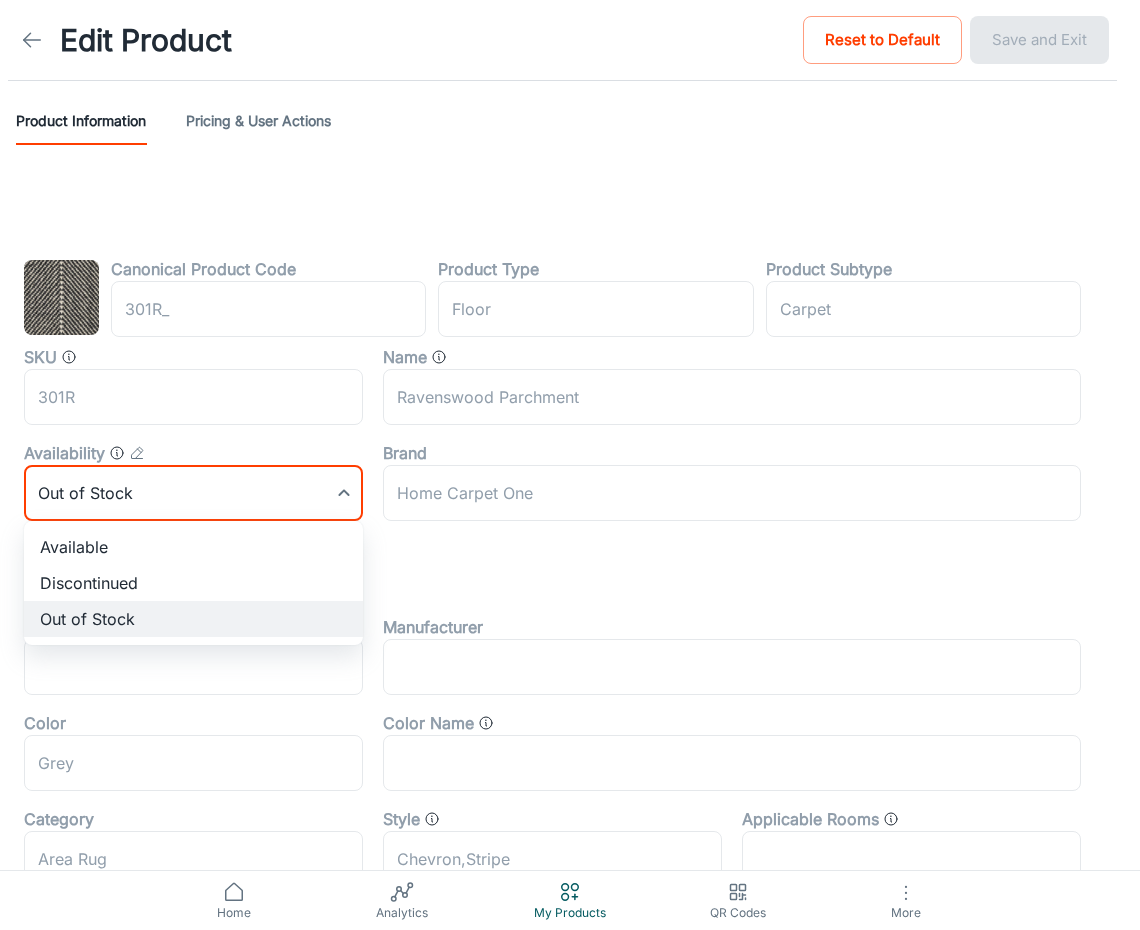 click on "Available" at bounding box center [193, 547] 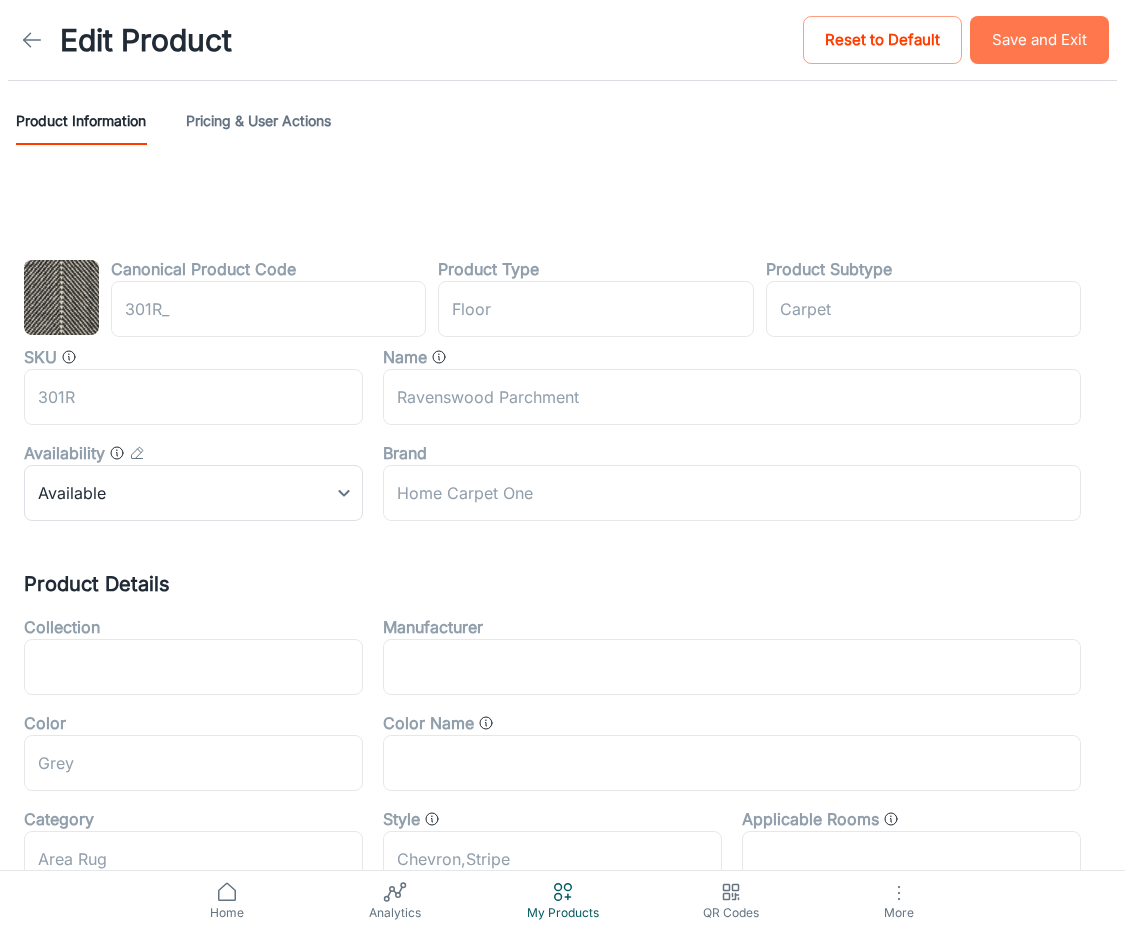 click on "Save and Exit" at bounding box center [1039, 40] 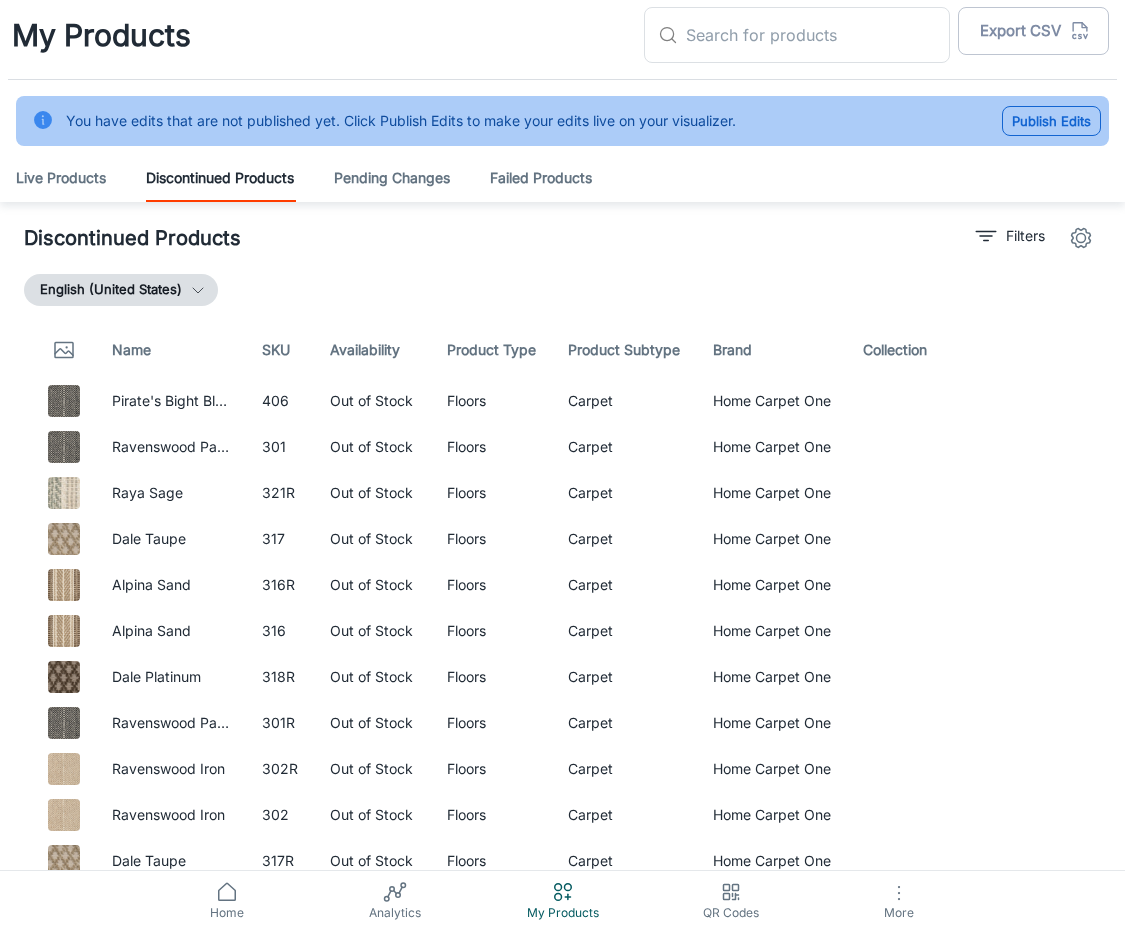 scroll, scrollTop: 11, scrollLeft: 0, axis: vertical 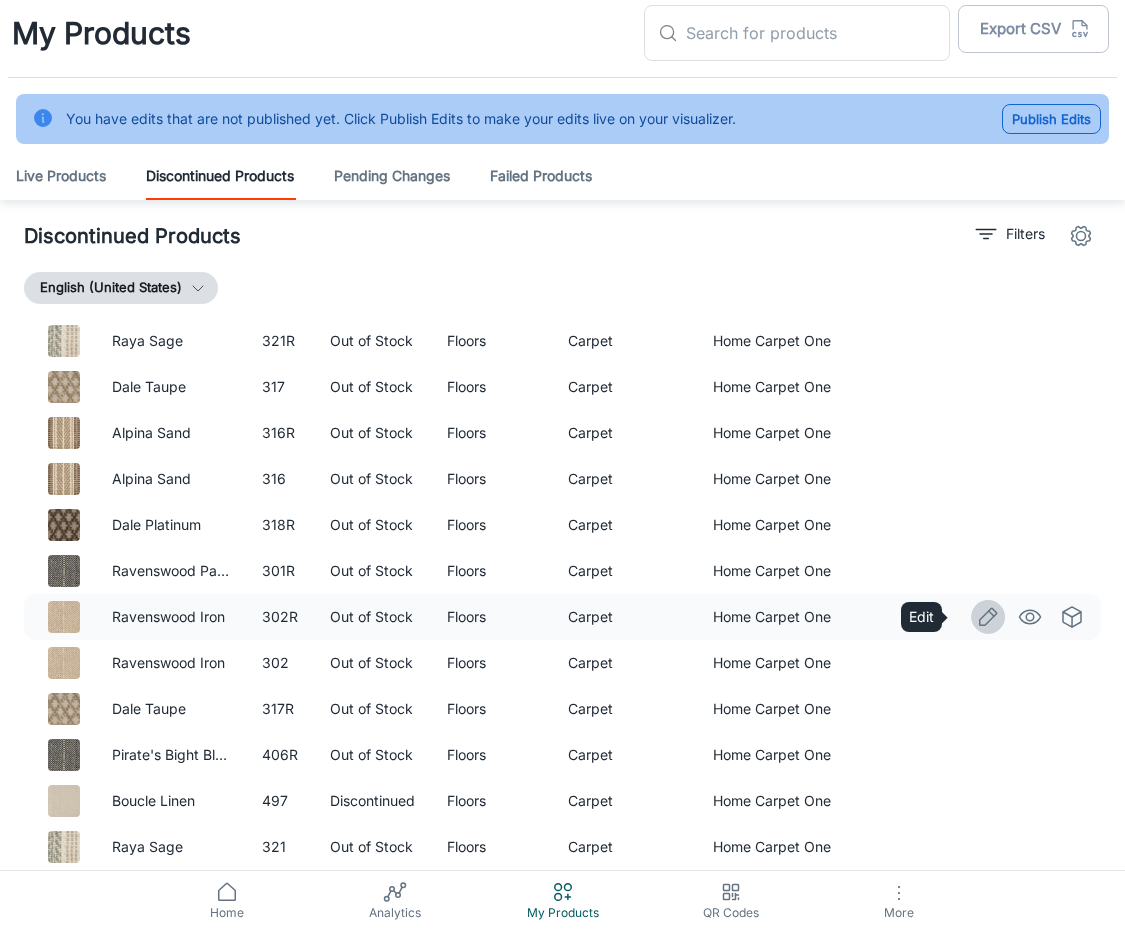 click 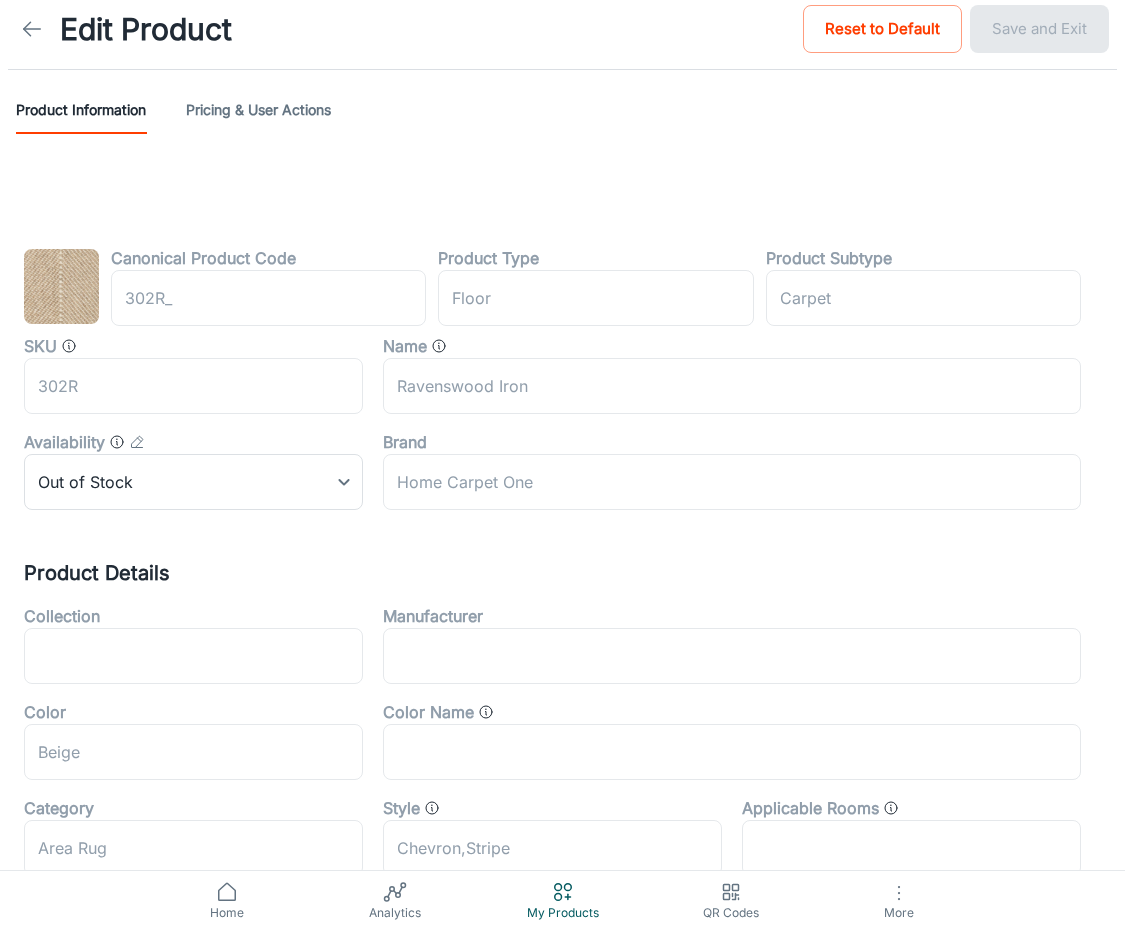 scroll, scrollTop: 0, scrollLeft: 0, axis: both 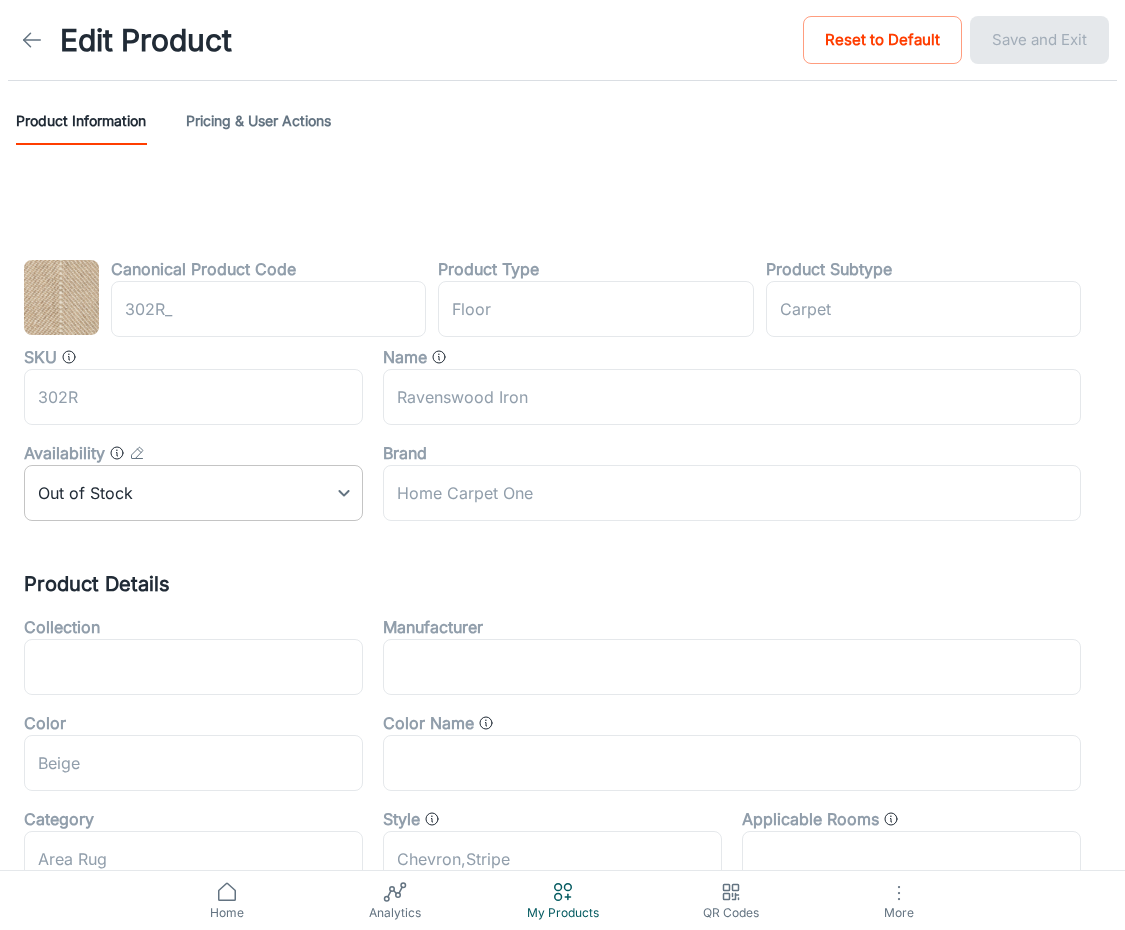 click on "Edit Product Reset to Default Save and Exit Product Information Pricing & User Actions Canonical Product Code 302R_ ​ Product Type floor ​ Product Subtype Carpet ​ SKU 302R ​ Name Ravenswood Iron ​ Availability Out of Stock 2 ​ Brand Home Carpet One ​ Product Details Collection ​ Manufacturer ​ Color Beige ​ Color Name ​ Category Area Rug ​ Style Chevron,Stripe ​ Applicable Rooms ​ Installation Method ​ Feature ​ Pattern ​ Species ​ Material Wool ​ Shape ​ Tag ​ ​ Product Look ​ Product Dimensions Size Range 8" x 8" ​ Width Range ​ Depth Range ​ Home Analytics My Products QR Codes More Roomvo PRO" at bounding box center [562, 465] 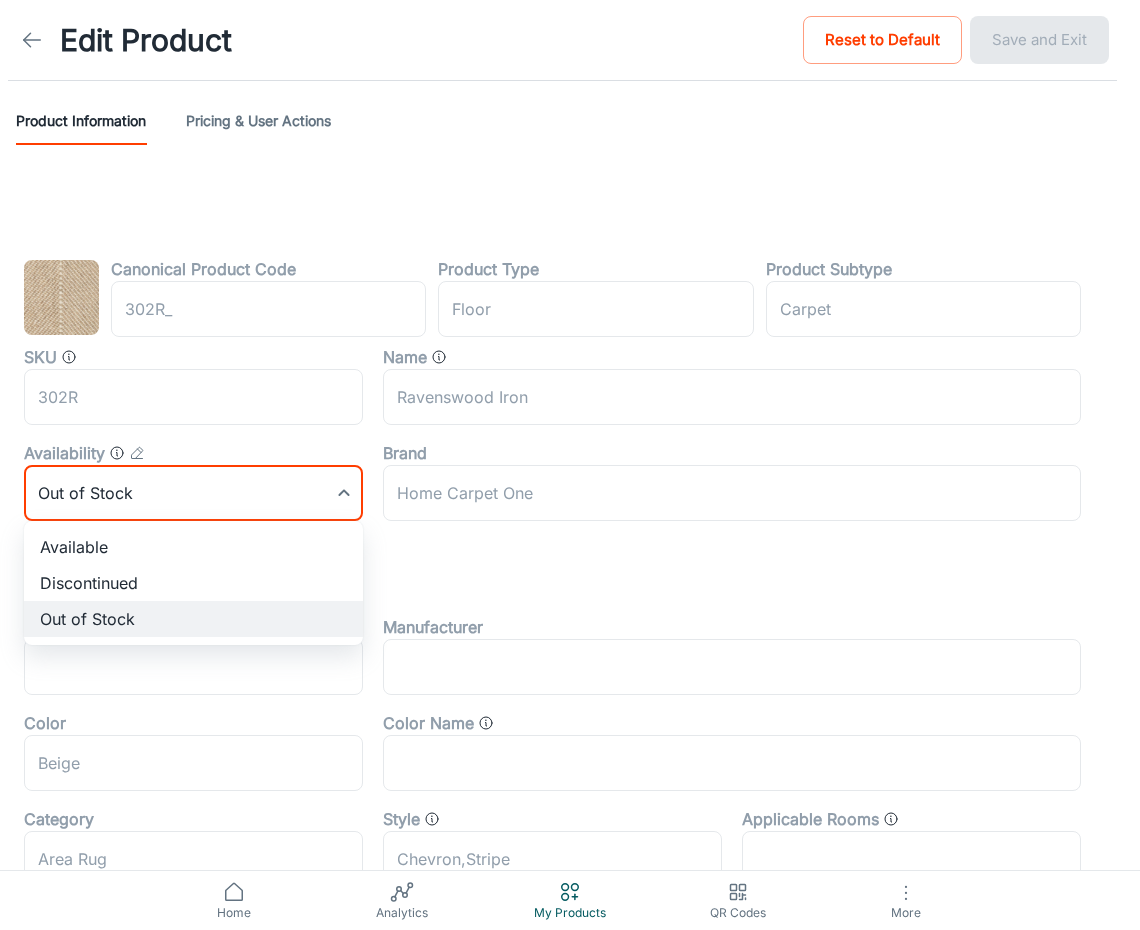 click on "Available" at bounding box center (193, 547) 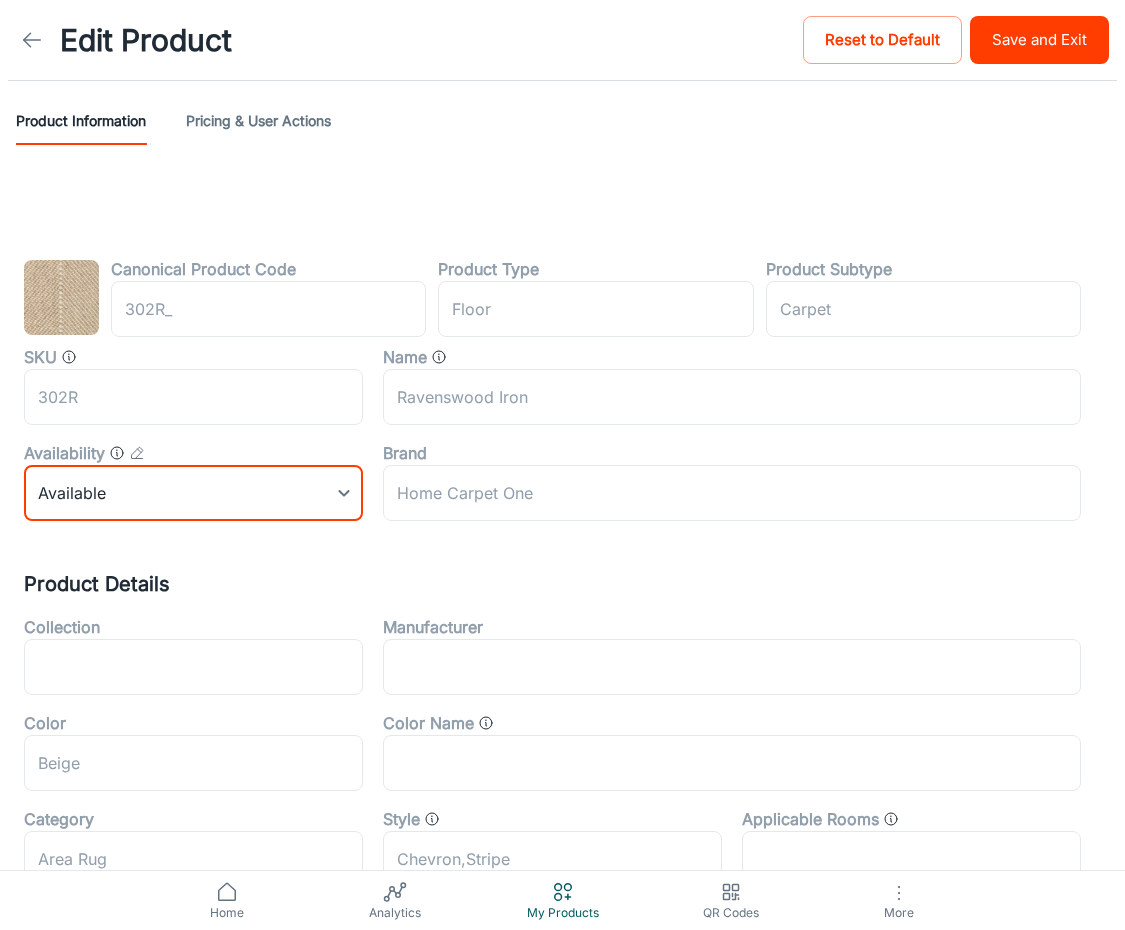 click on "Save and Exit" at bounding box center (1039, 40) 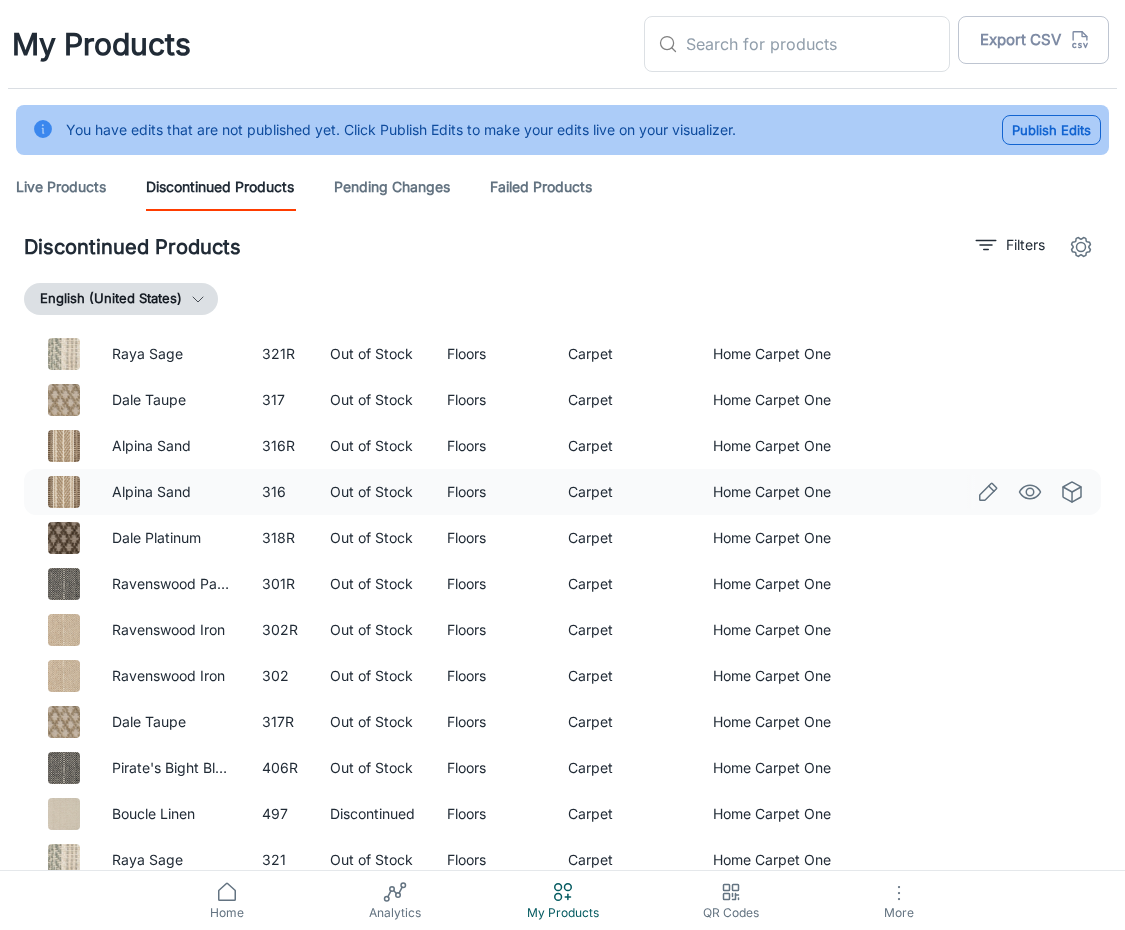 scroll, scrollTop: 150, scrollLeft: 0, axis: vertical 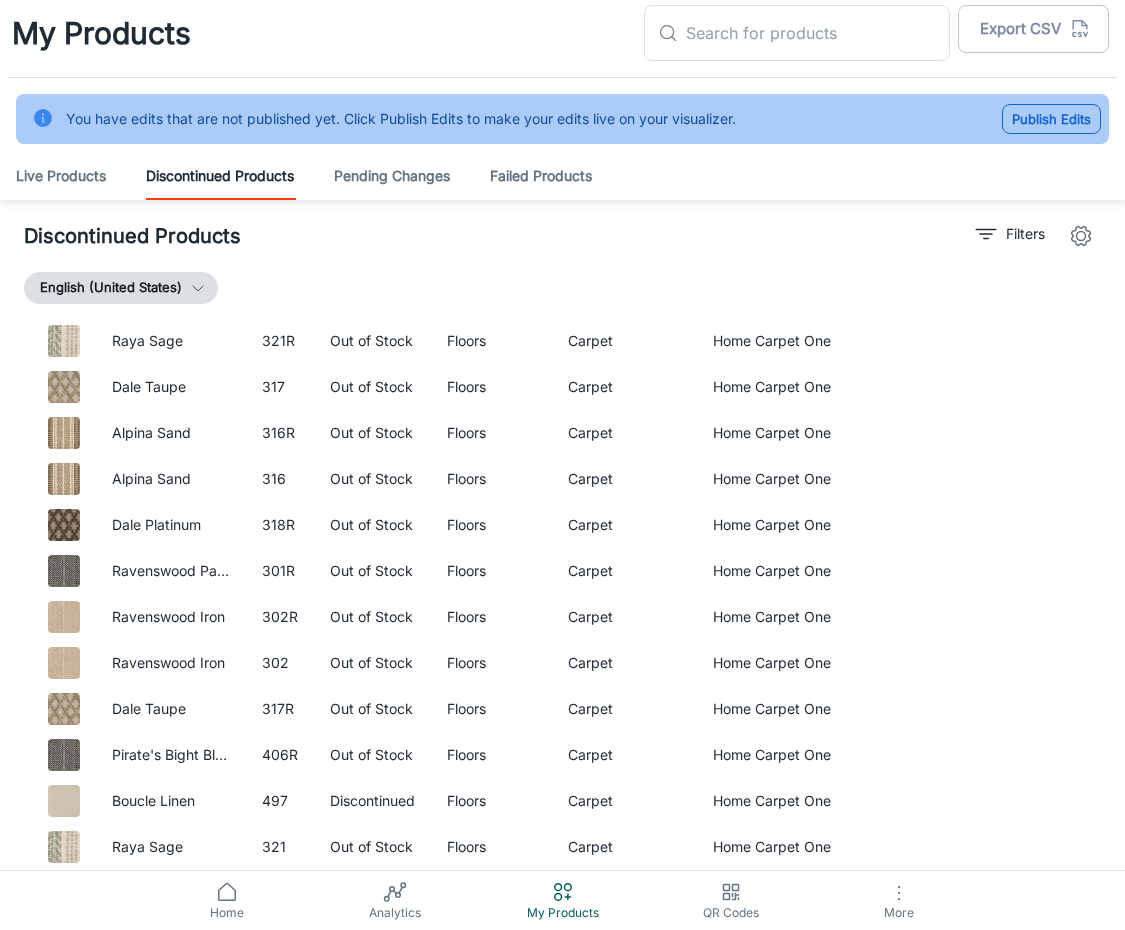 click on "Publish Edits" at bounding box center [1051, 119] 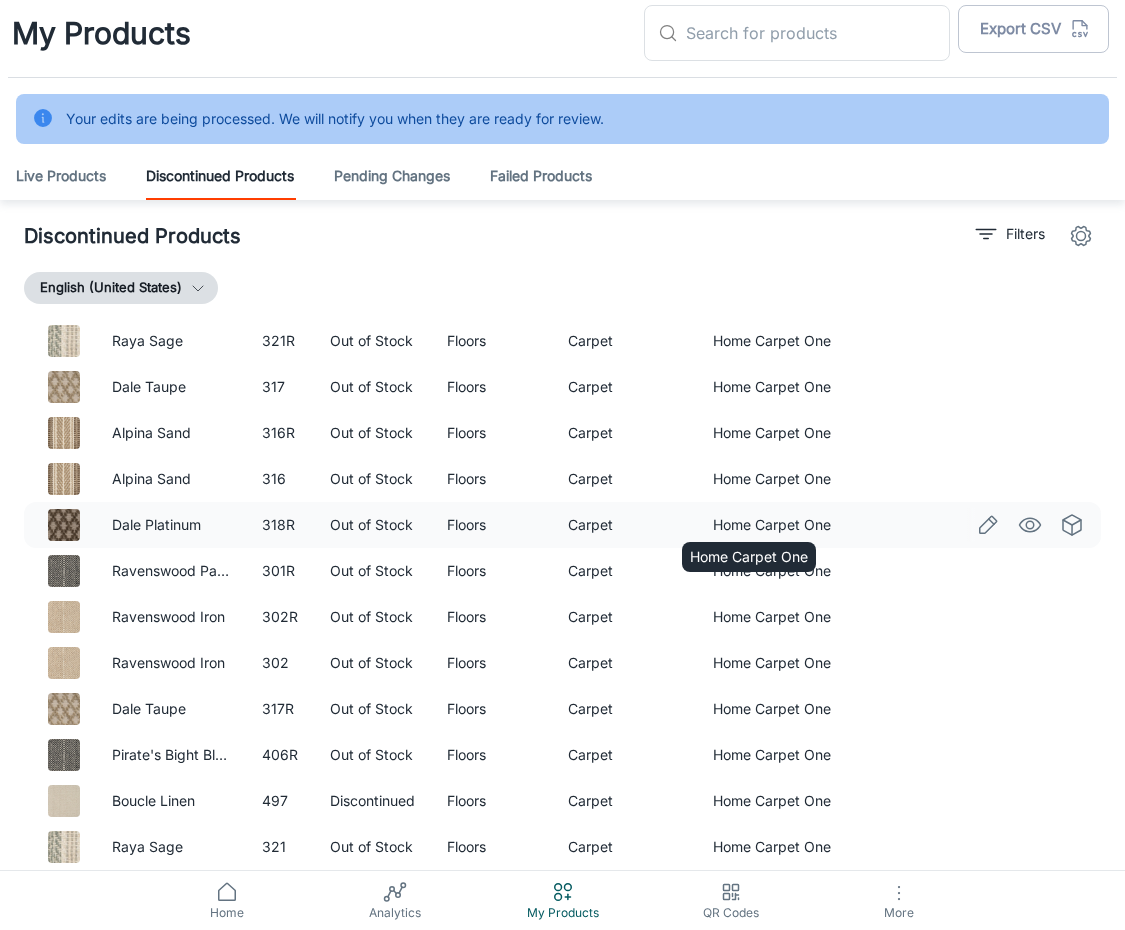 scroll, scrollTop: 0, scrollLeft: 0, axis: both 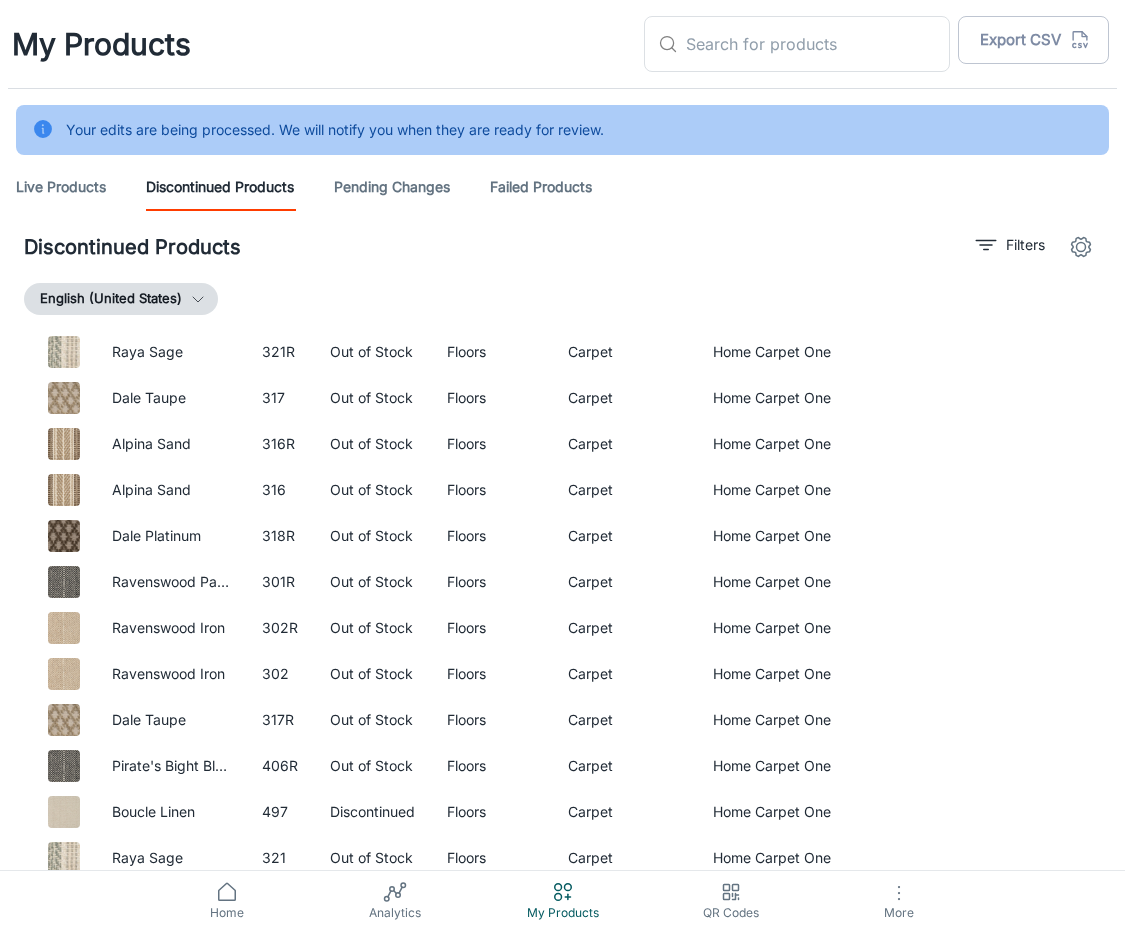 click on "My Products ​ ​ Export CSV" at bounding box center (562, 44) 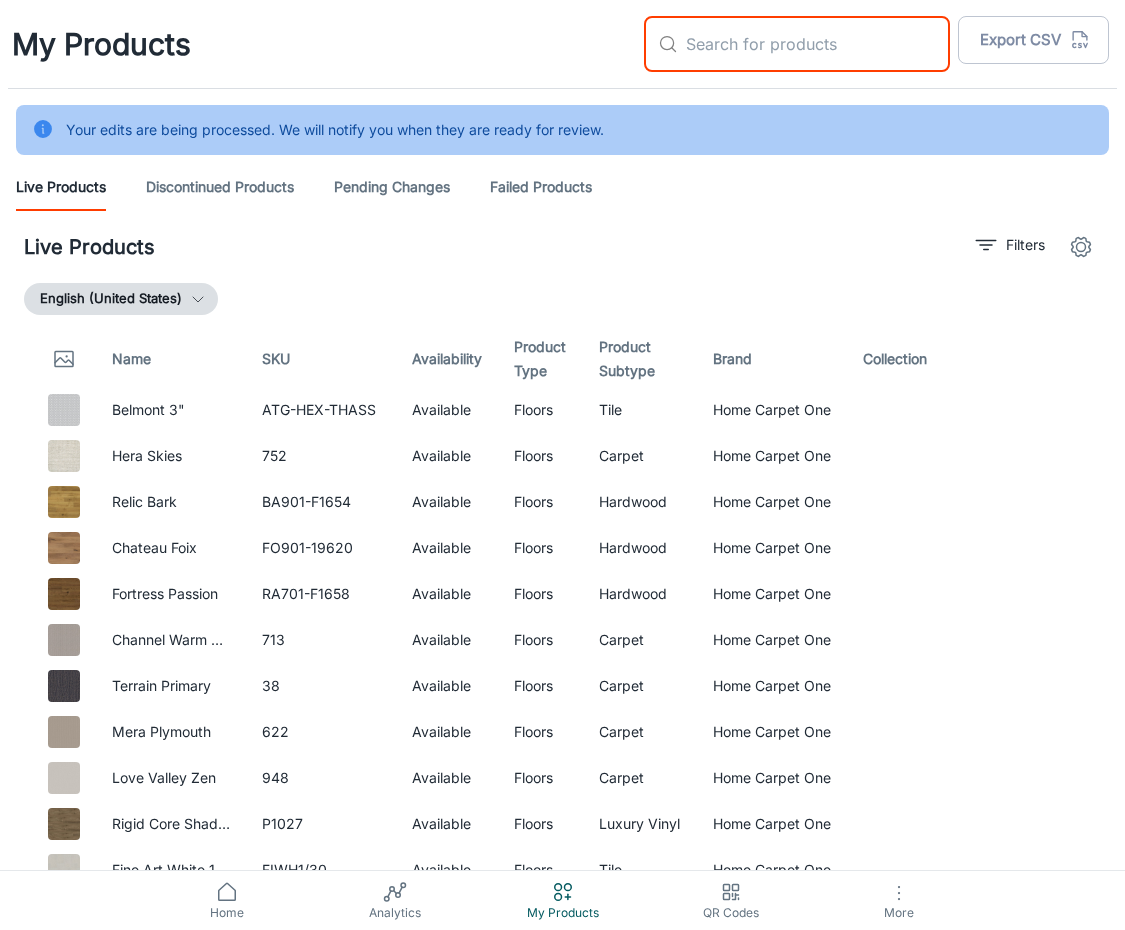 click at bounding box center (818, 44) 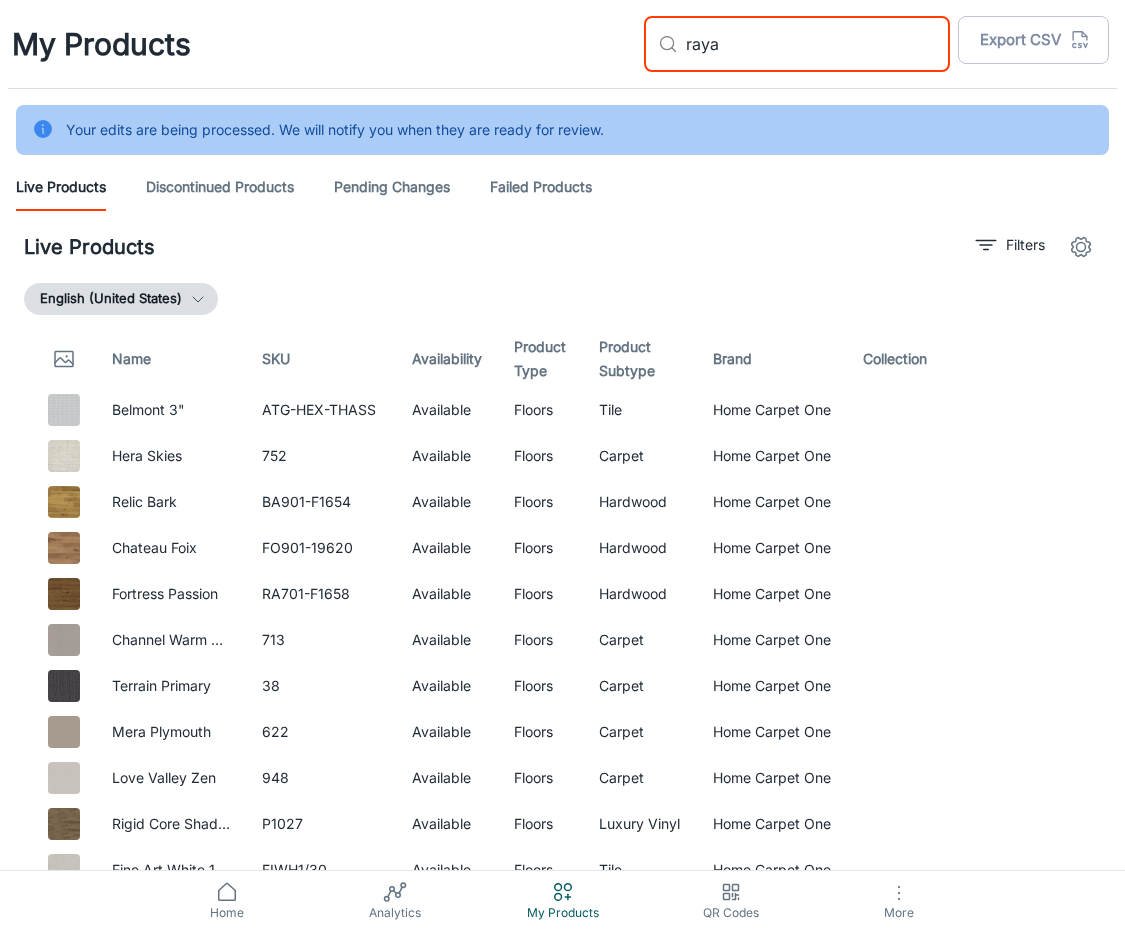type on "raya" 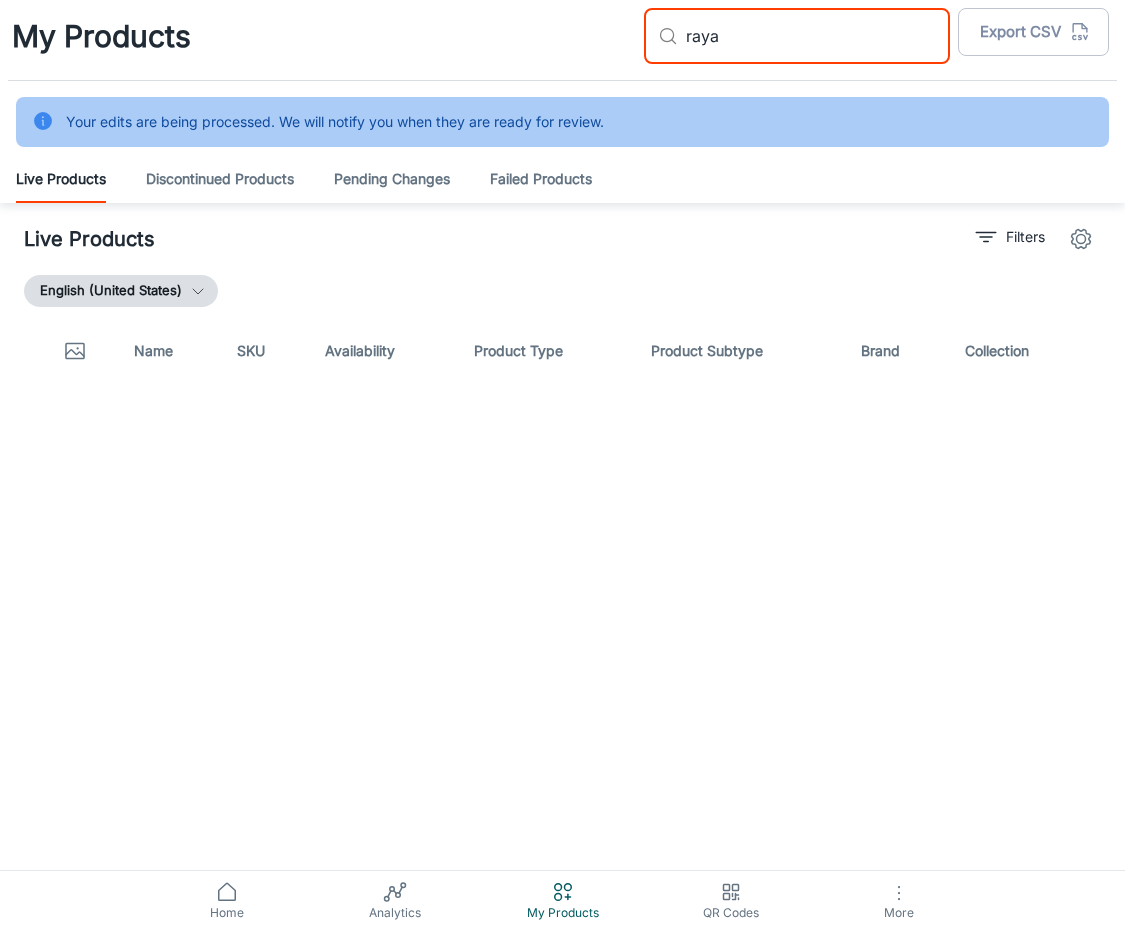 scroll, scrollTop: 11, scrollLeft: 0, axis: vertical 